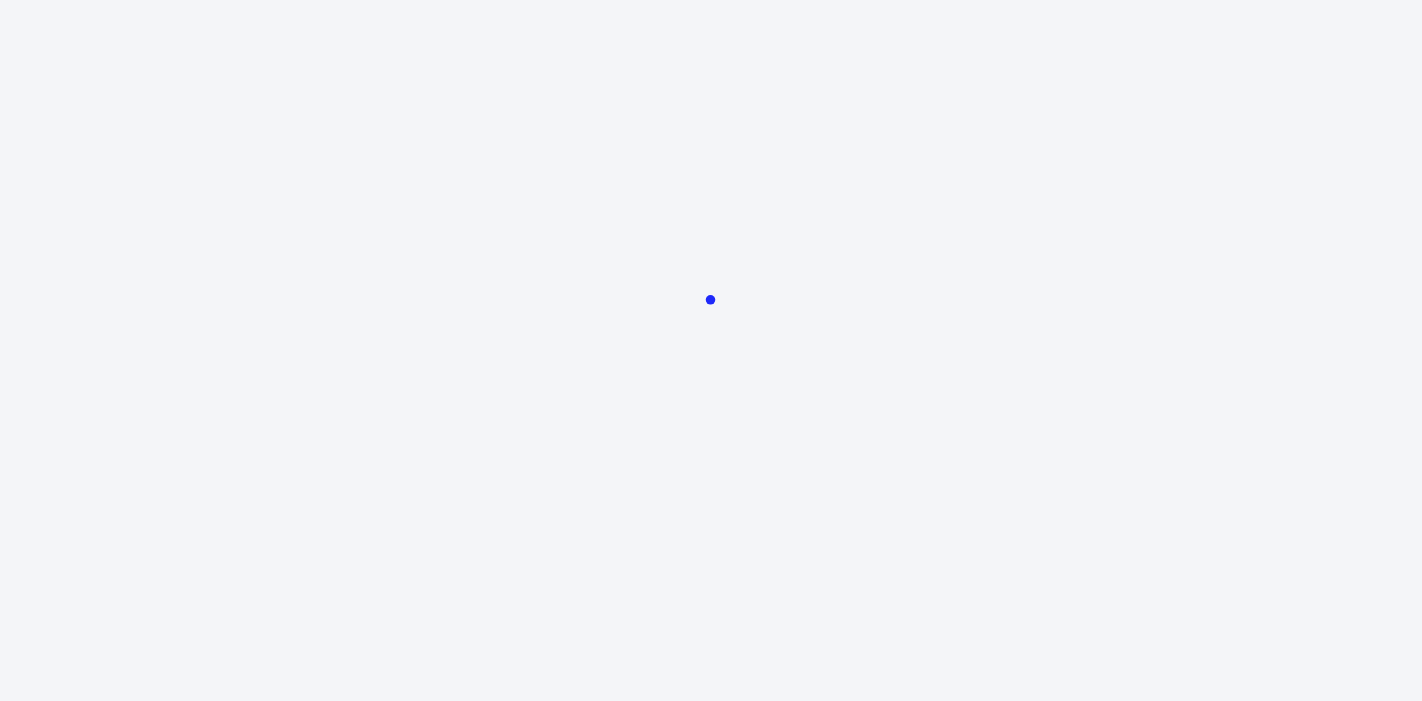 scroll, scrollTop: 0, scrollLeft: 0, axis: both 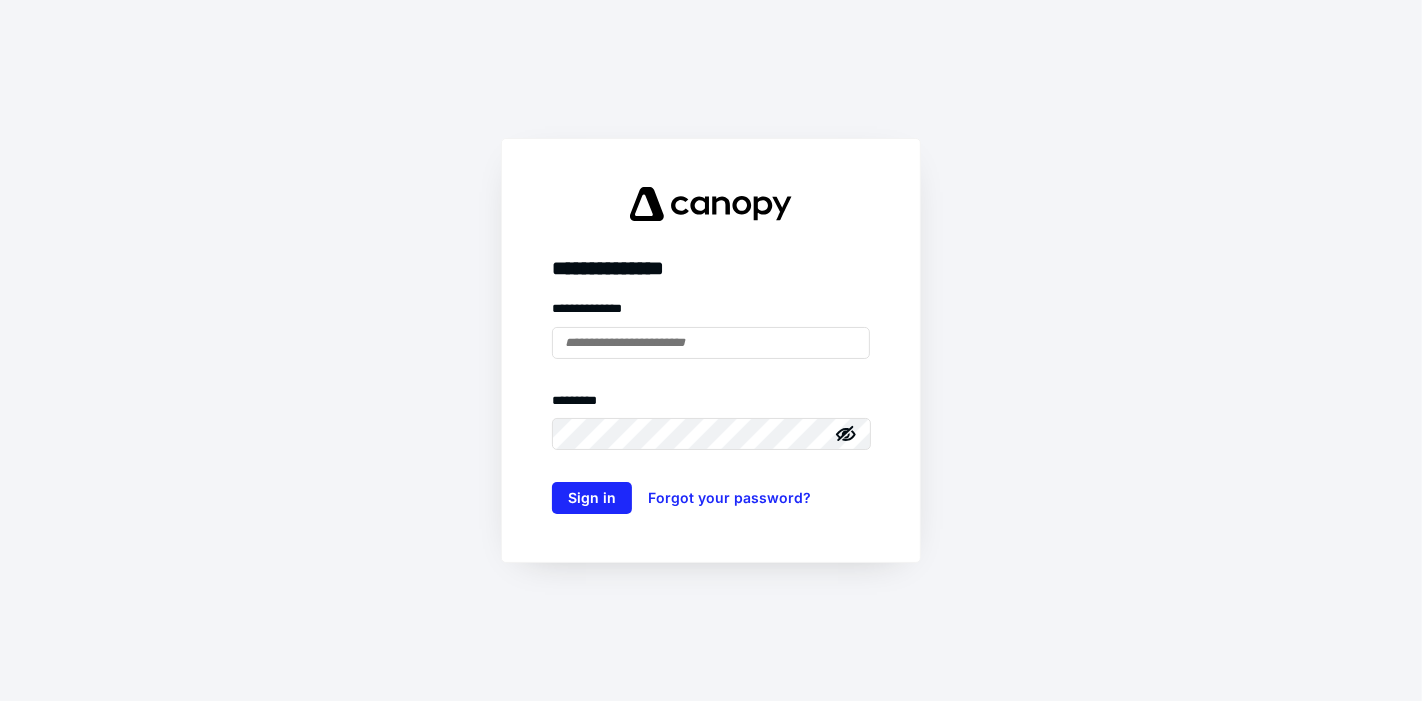 click on "**********" at bounding box center [711, 406] 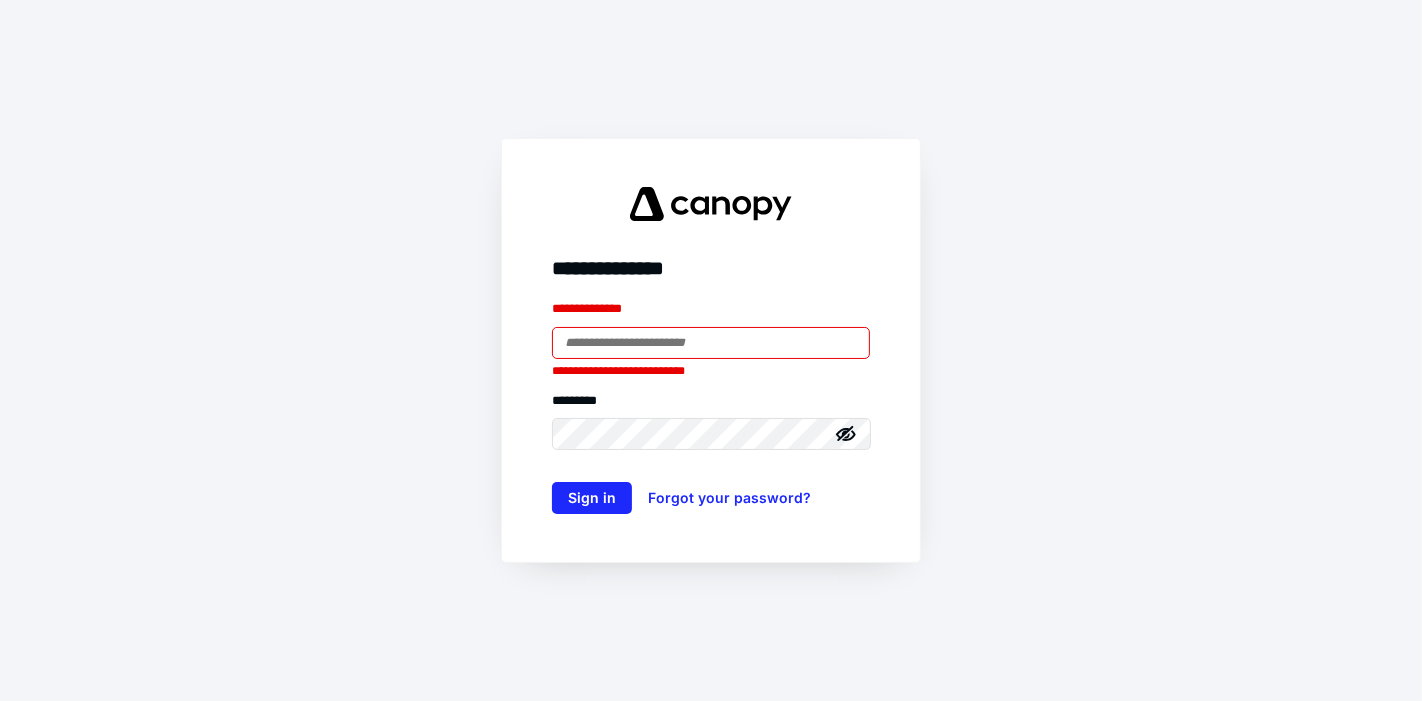 click at bounding box center (711, 343) 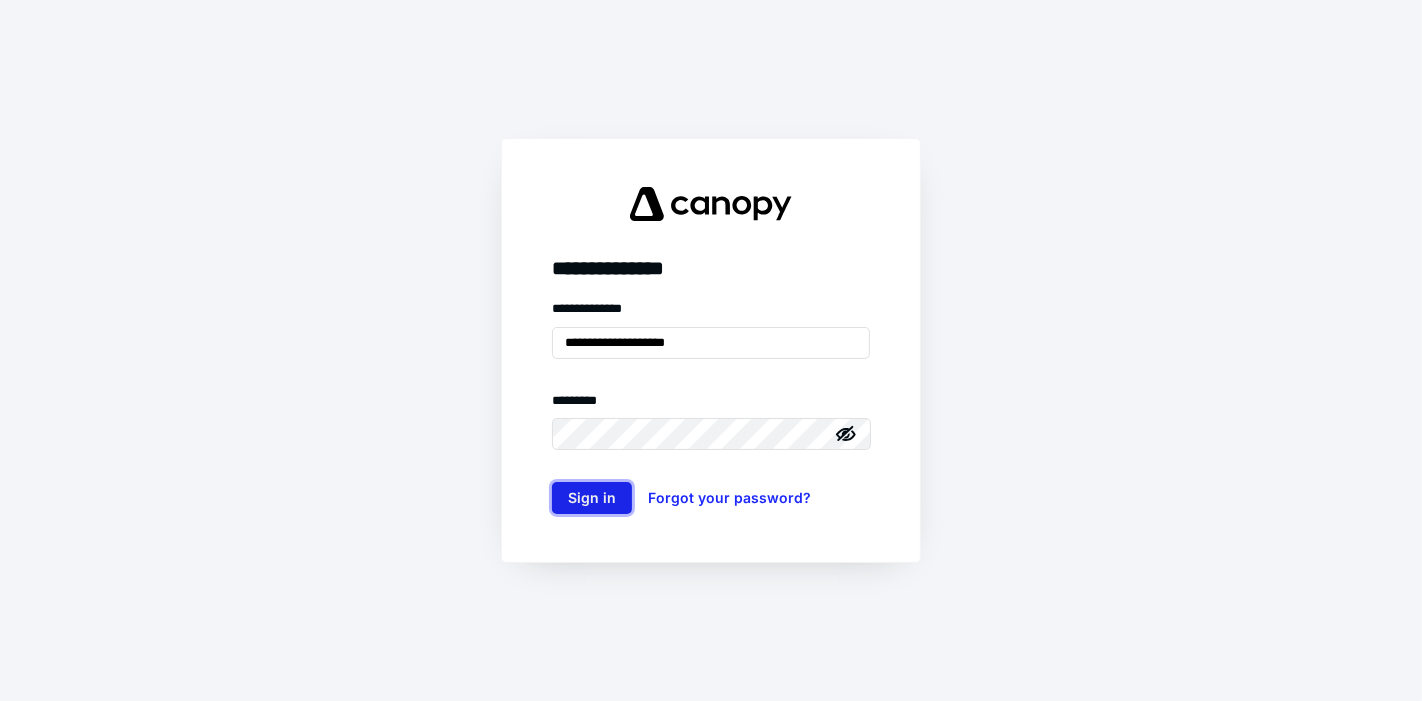 click on "Sign in" at bounding box center (592, 498) 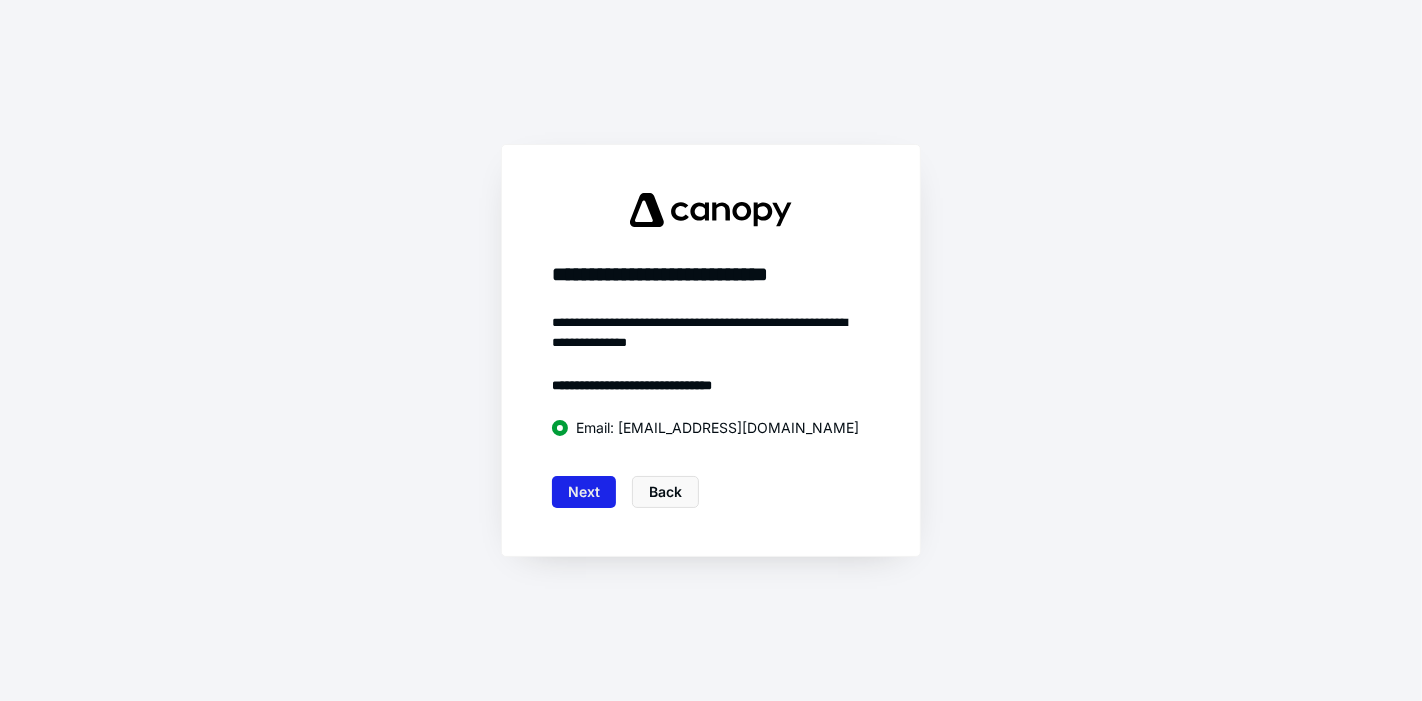 click on "Next" at bounding box center [584, 492] 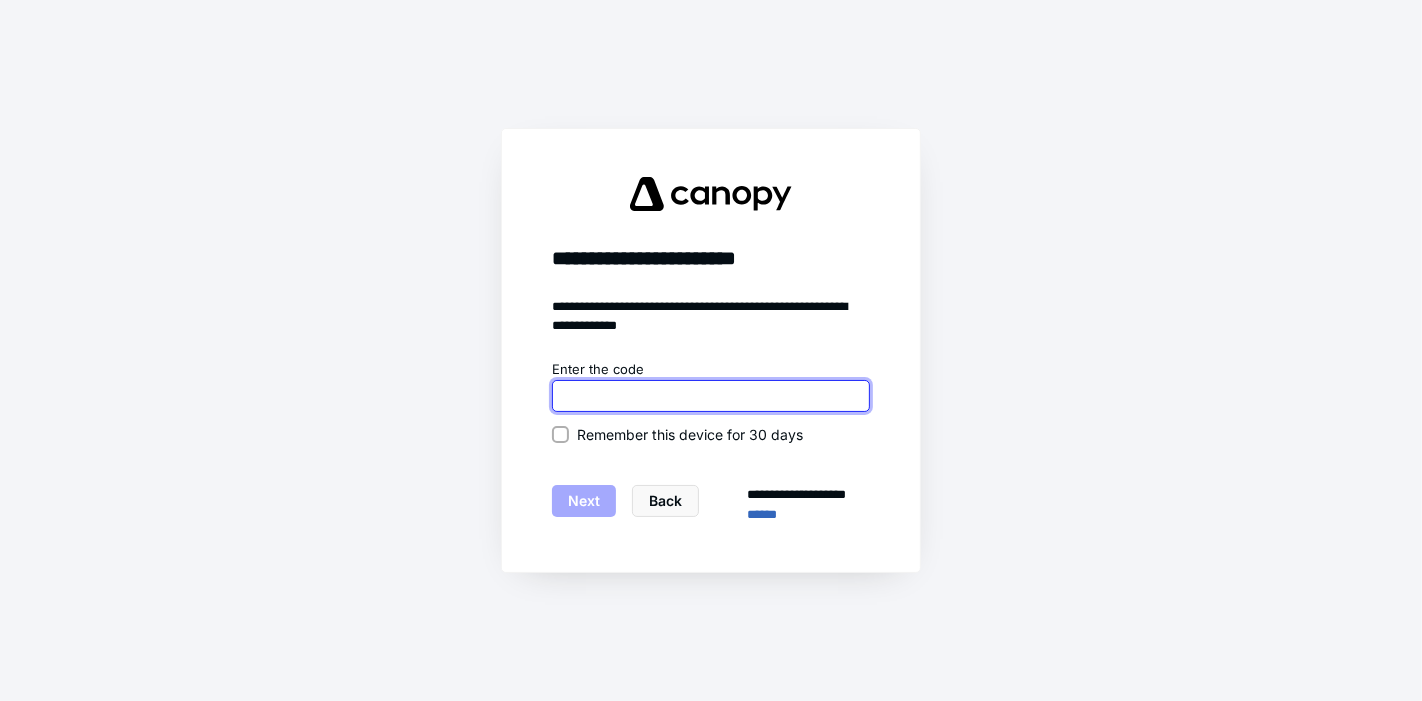 click at bounding box center (711, 396) 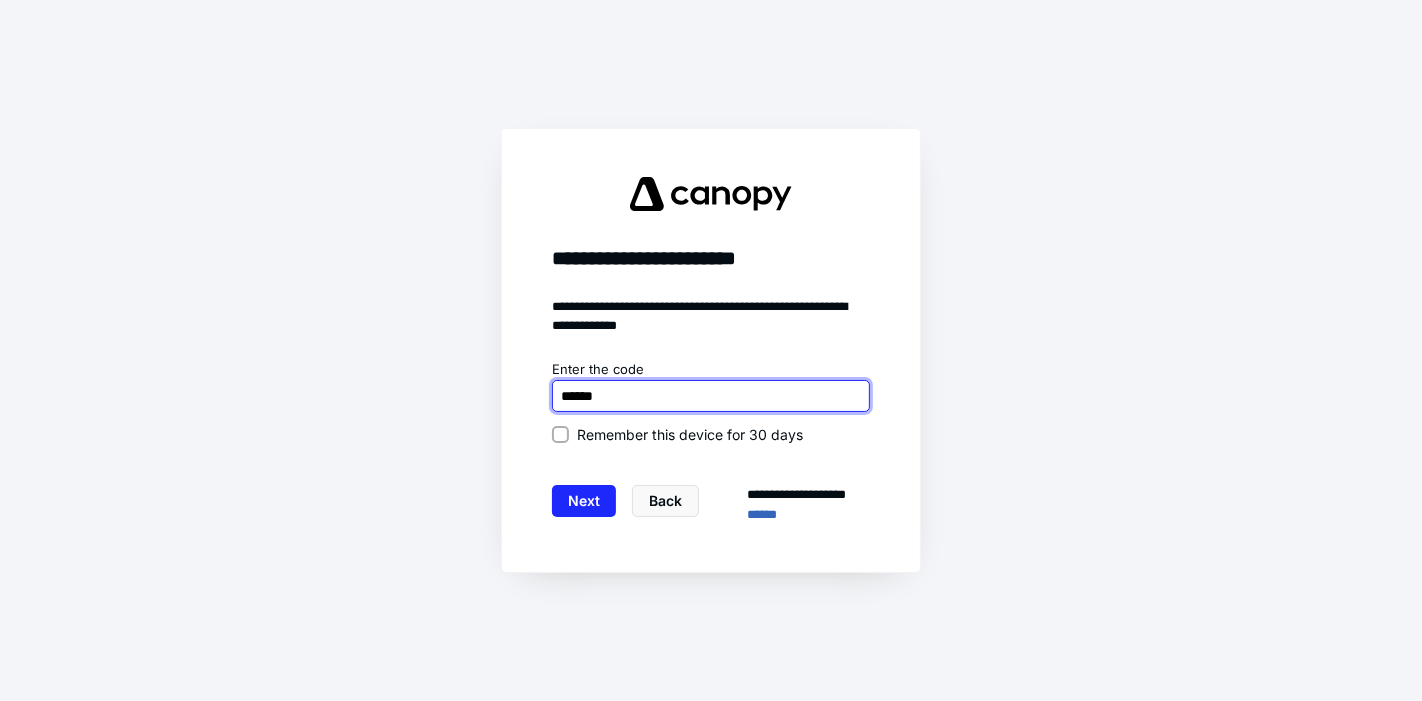 type on "******" 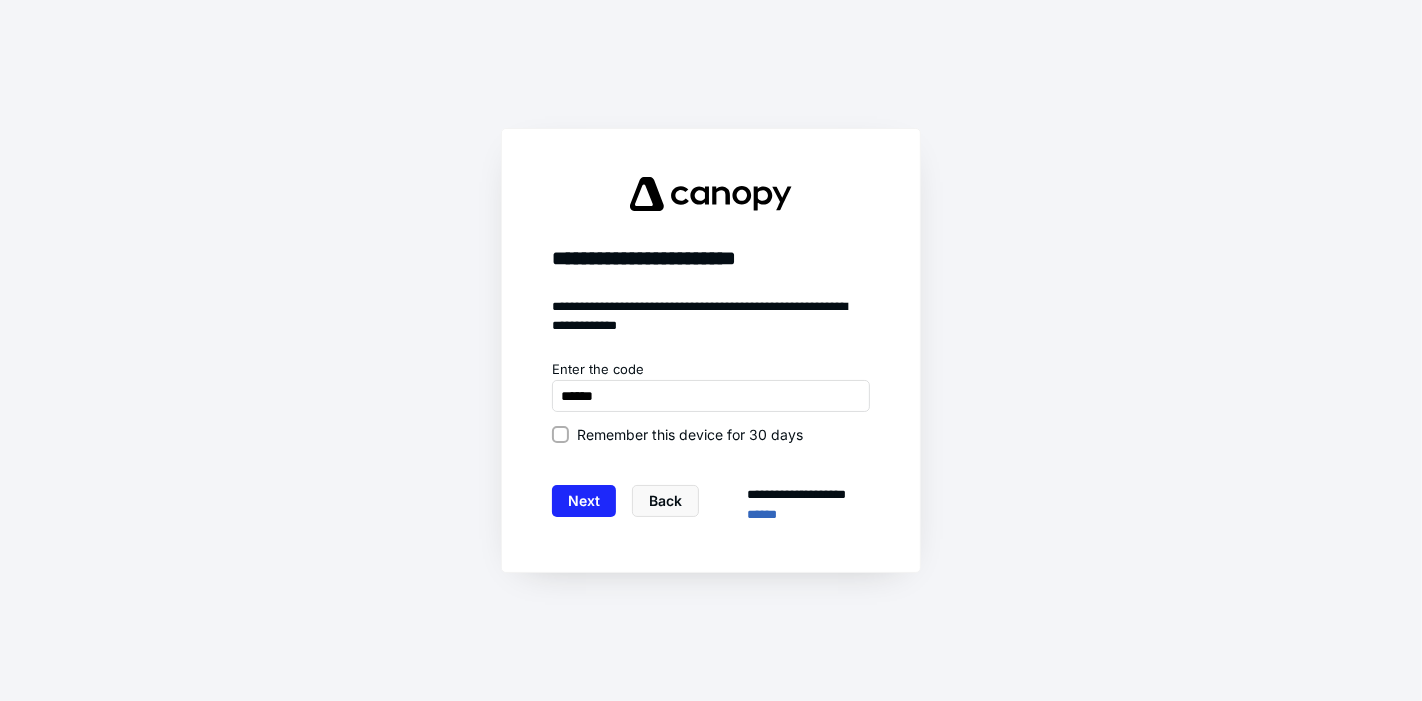 click on "Remember this device for 30 days" at bounding box center [690, 434] 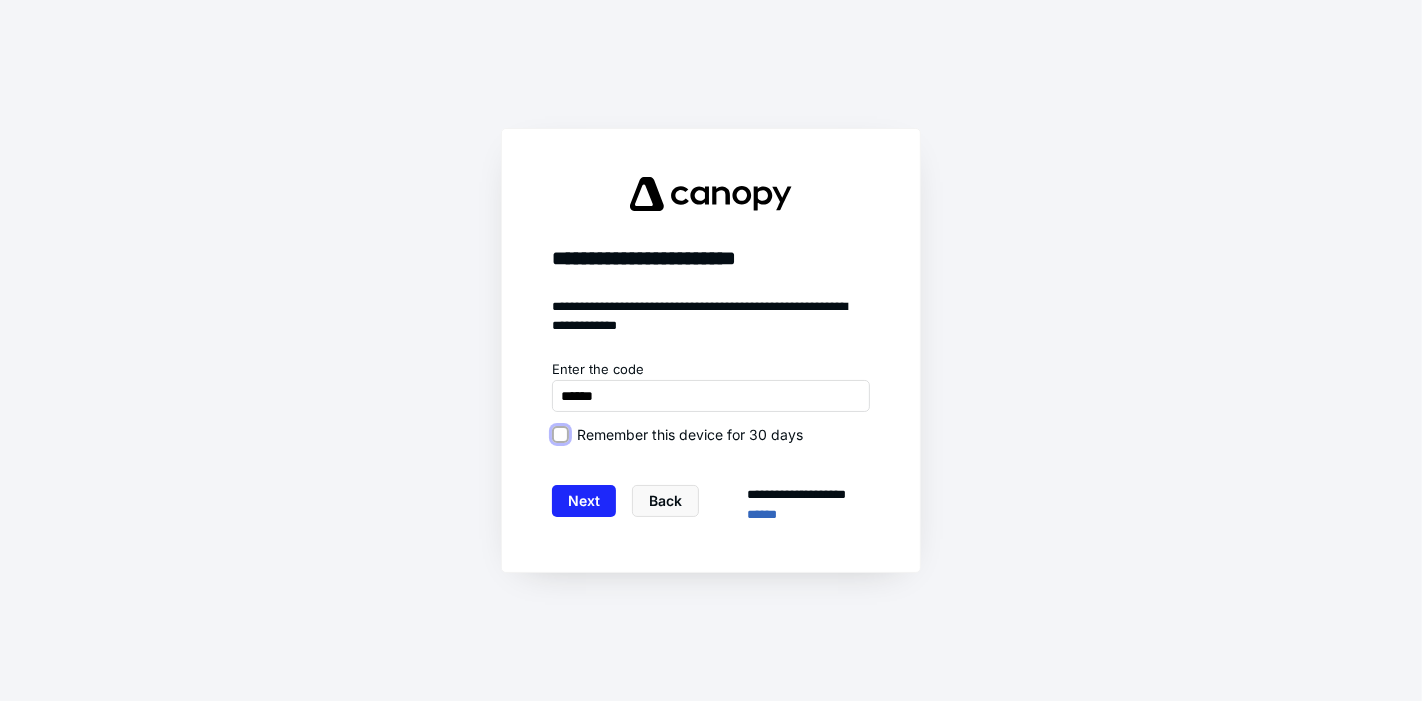 click on "Remember this device for 30 days" at bounding box center (560, 434) 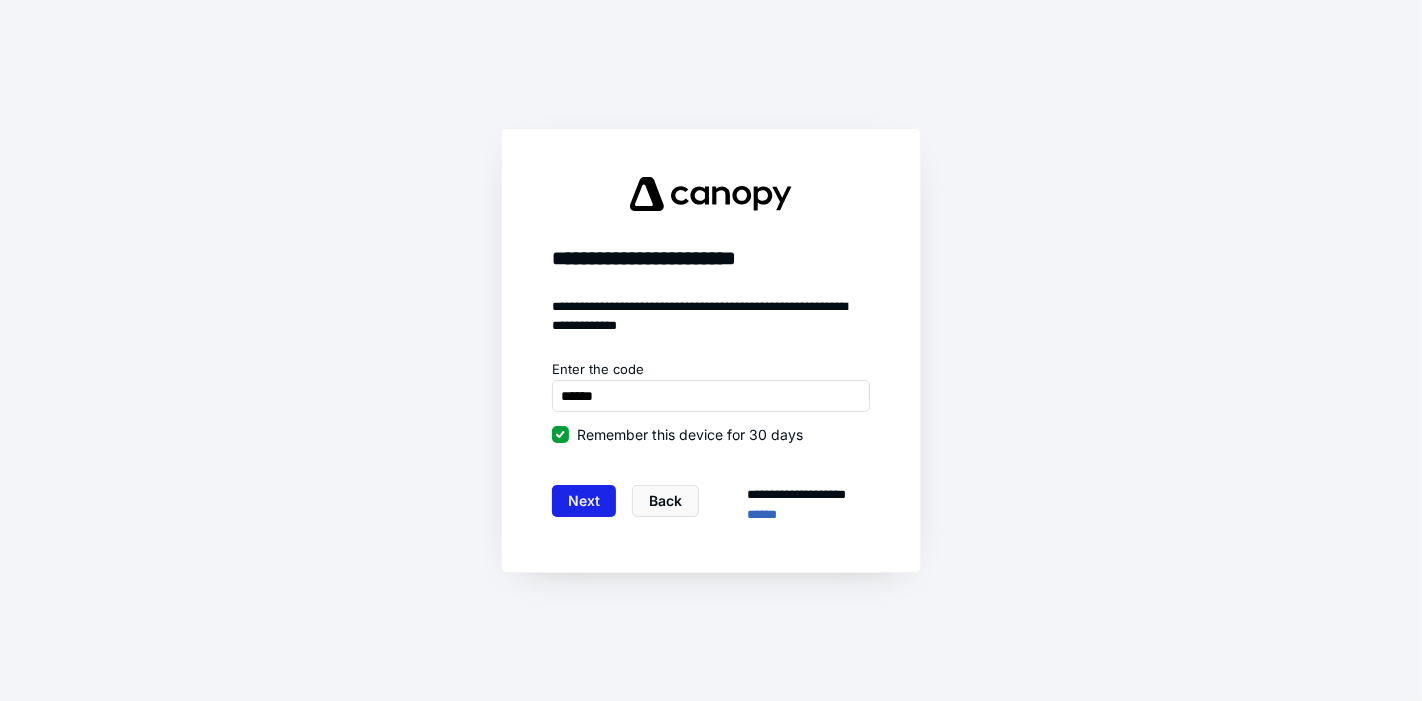 click on "Next" at bounding box center (584, 501) 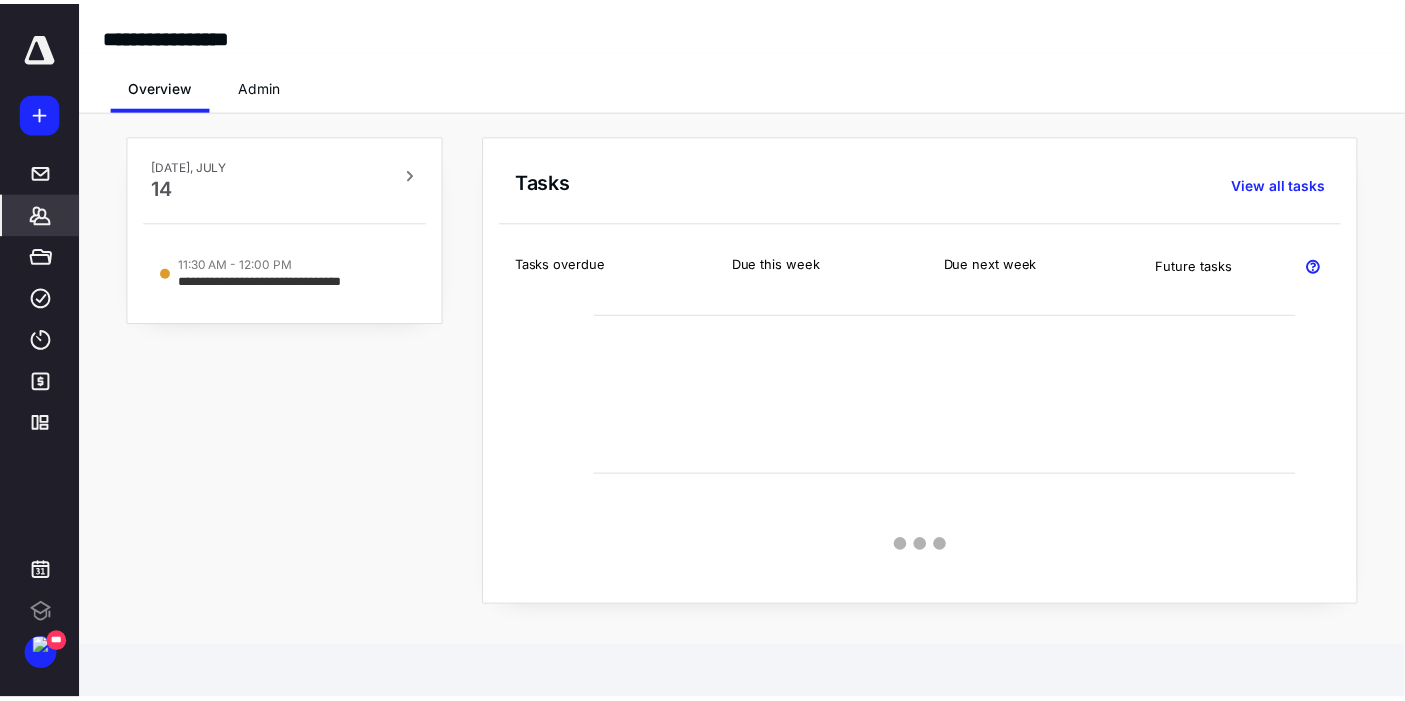 scroll, scrollTop: 0, scrollLeft: 0, axis: both 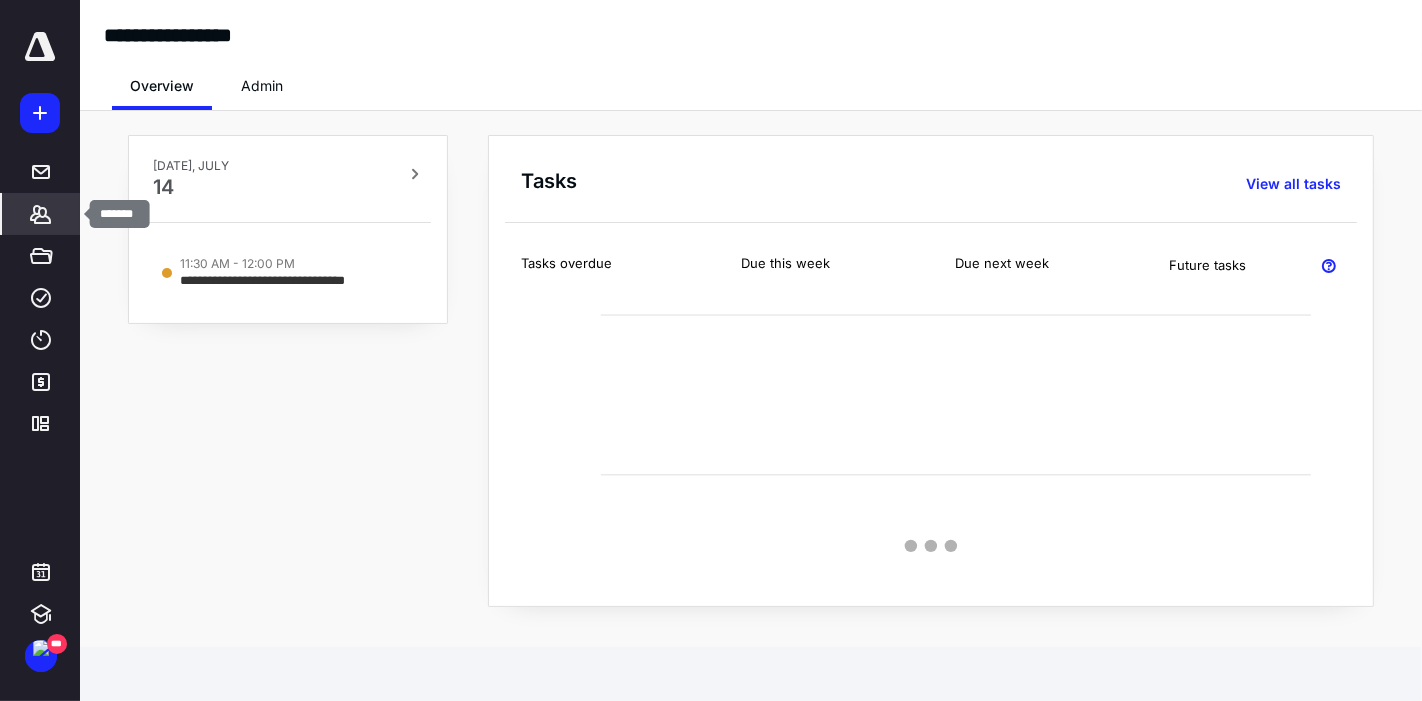 click on "*******" at bounding box center [41, 214] 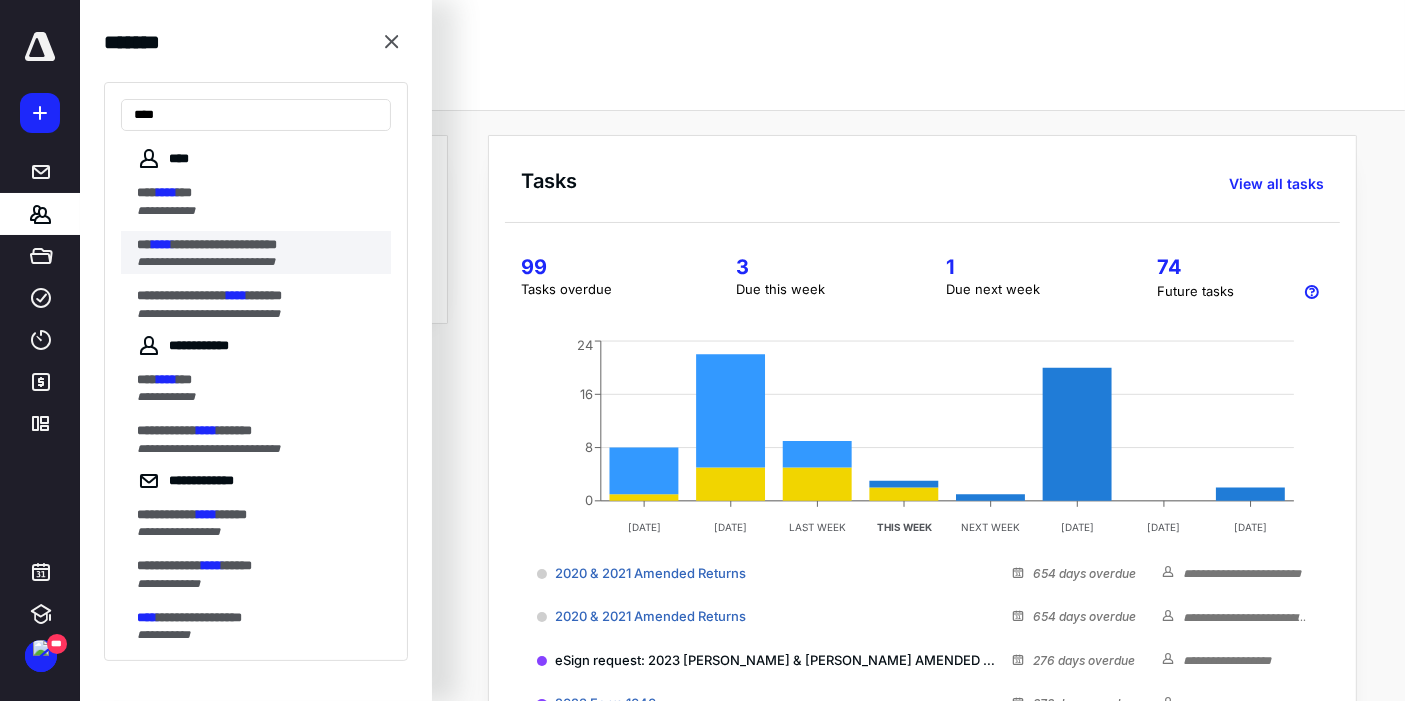 type on "****" 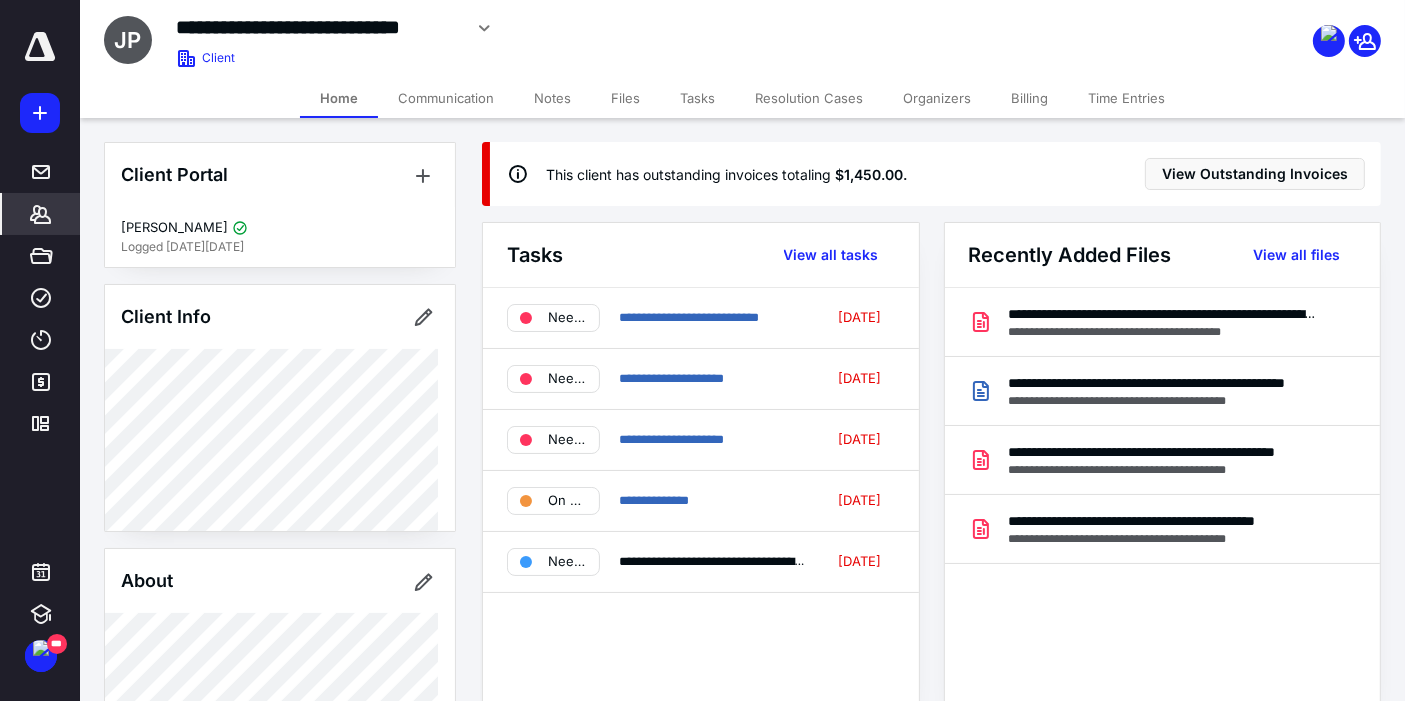 click on "Notes" at bounding box center (552, 98) 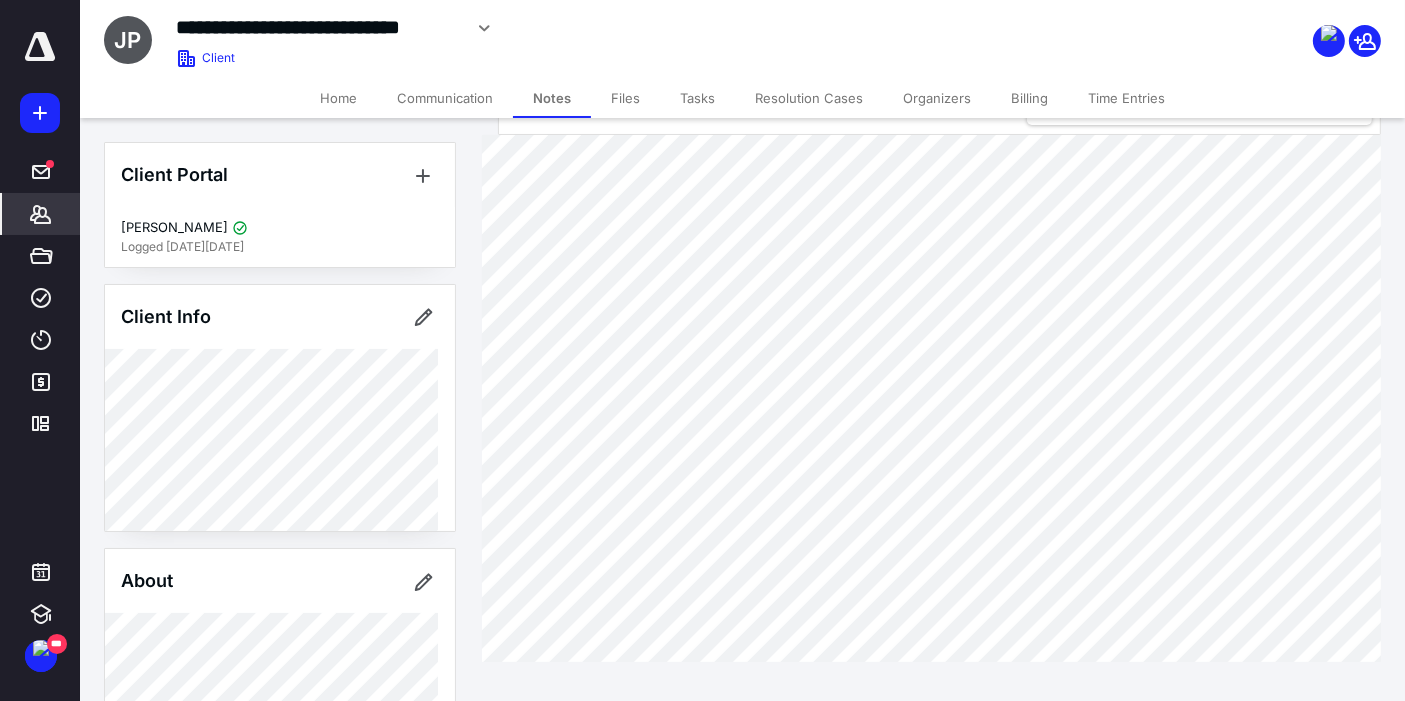 scroll, scrollTop: 58, scrollLeft: 0, axis: vertical 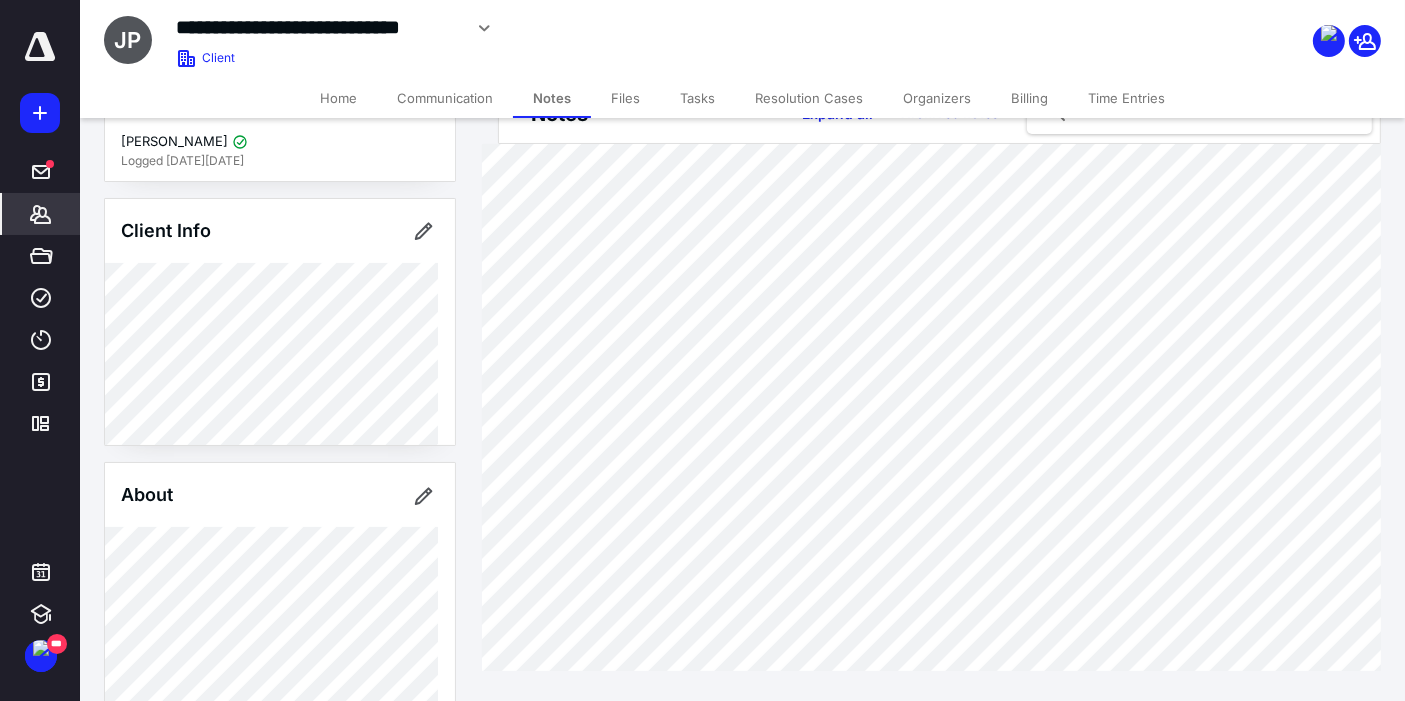 click on "Files" at bounding box center [625, 98] 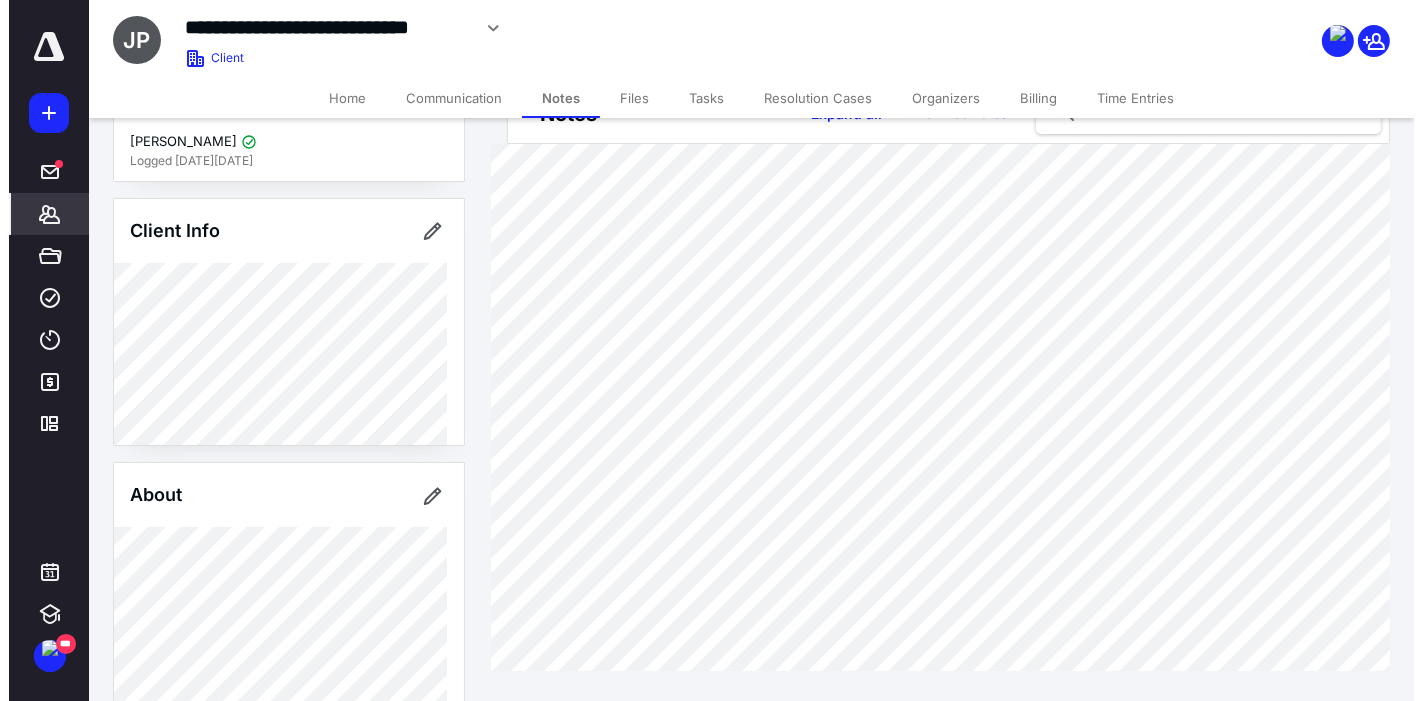 scroll, scrollTop: 0, scrollLeft: 0, axis: both 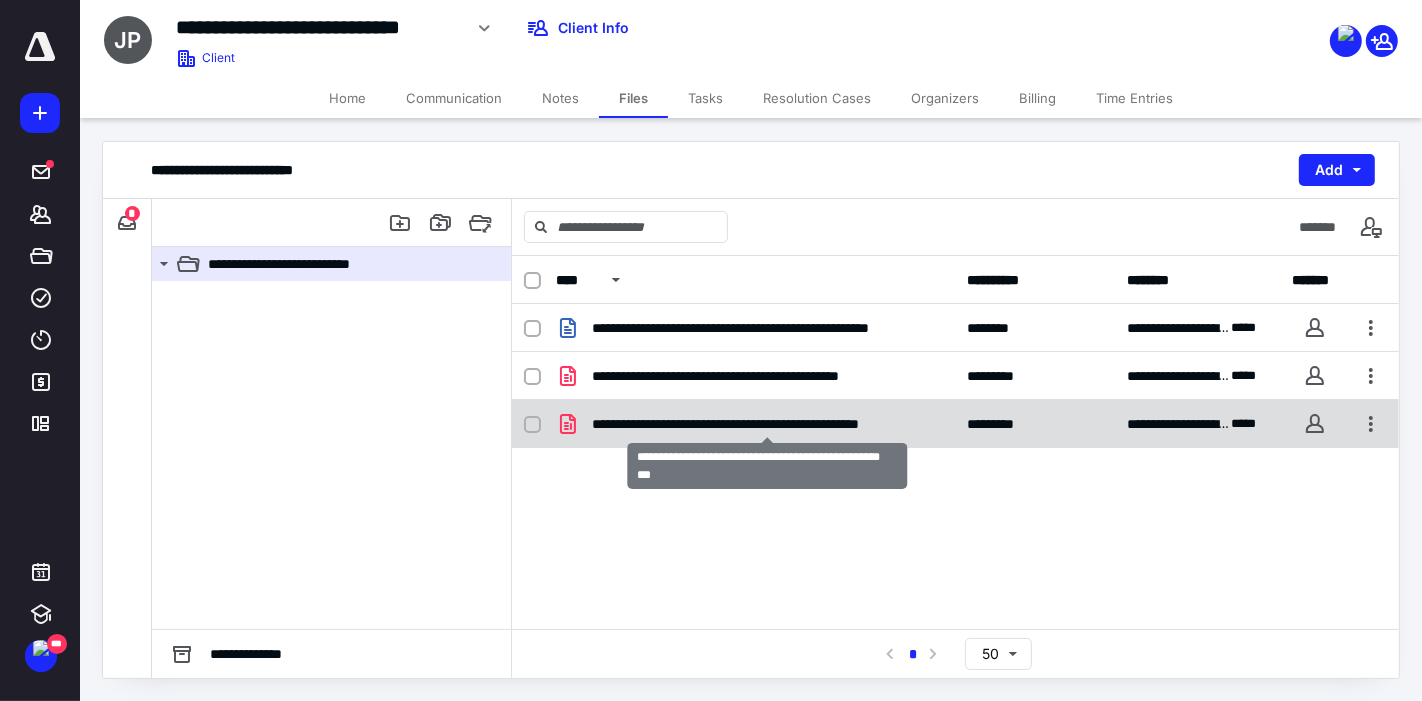click on "**********" at bounding box center [768, 424] 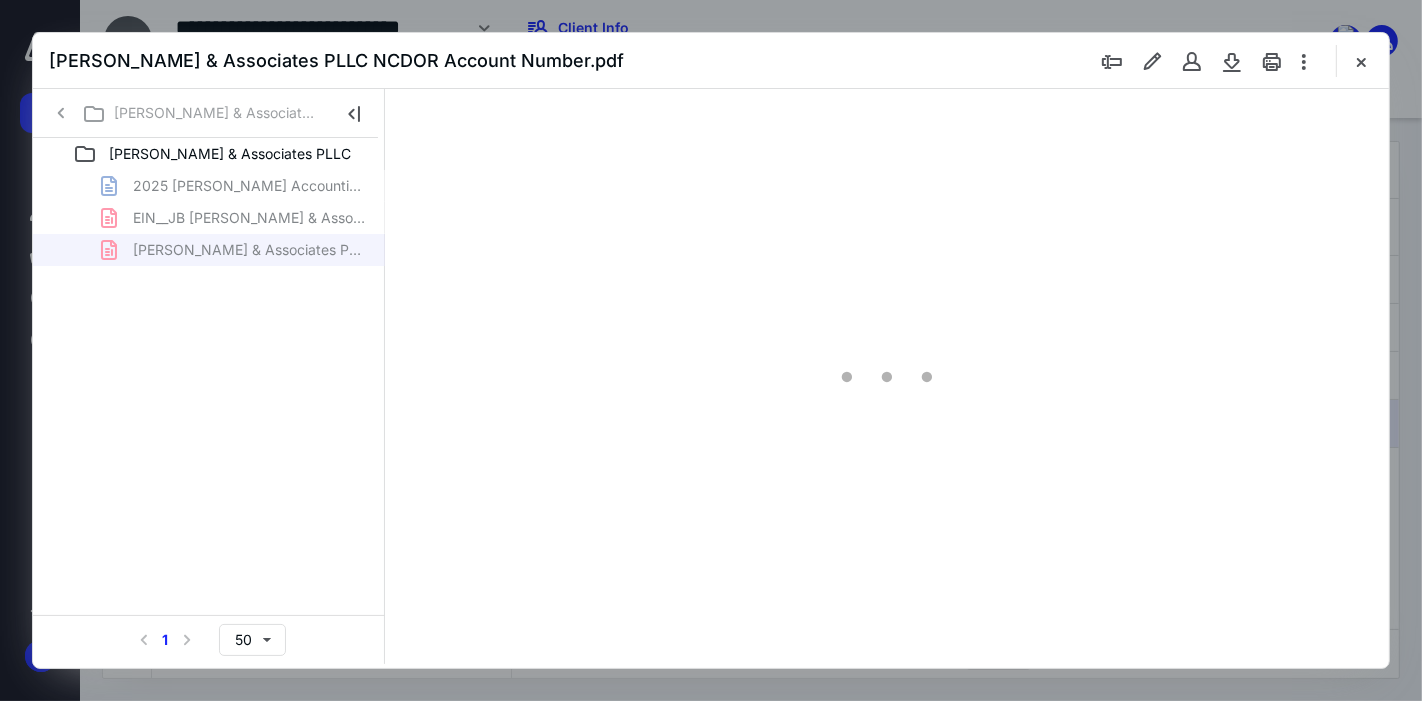 scroll, scrollTop: 0, scrollLeft: 0, axis: both 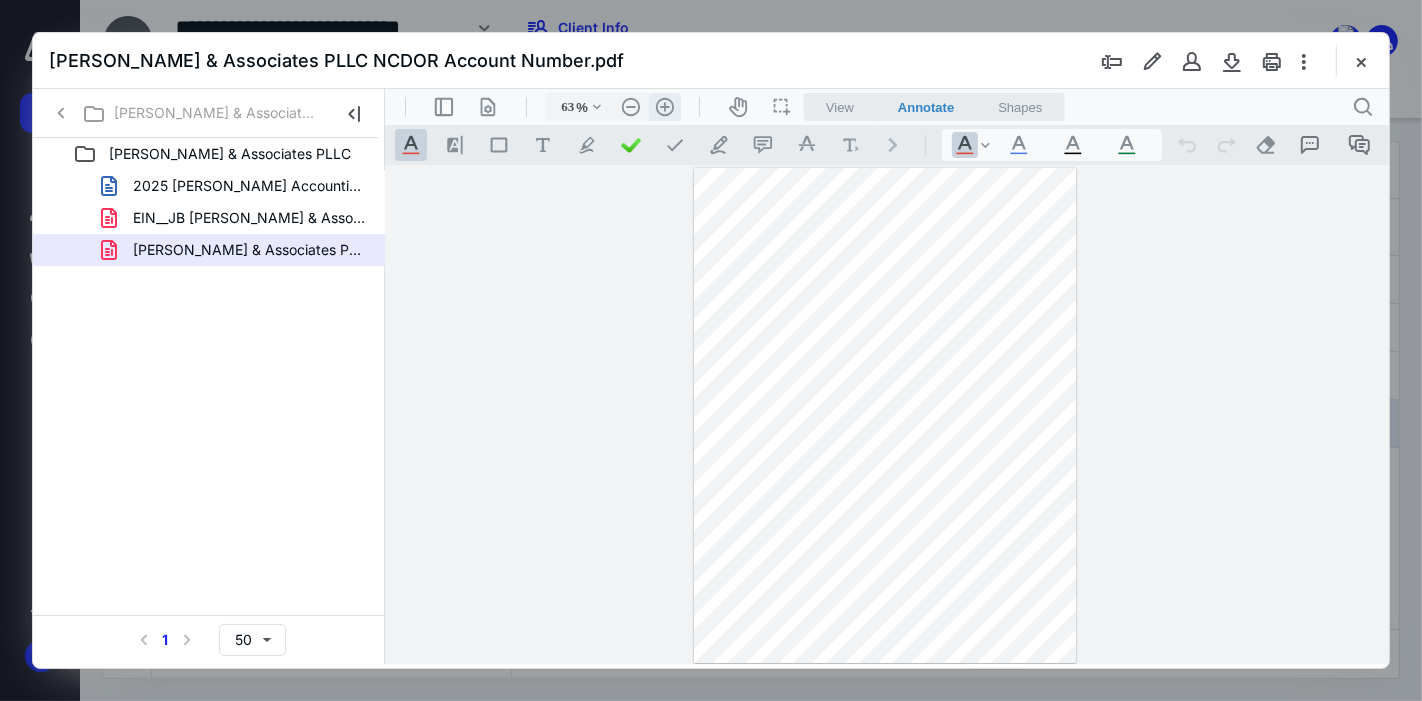 click on ".cls-1{fill:#abb0c4;} icon - header - zoom - in - line" at bounding box center (664, 106) 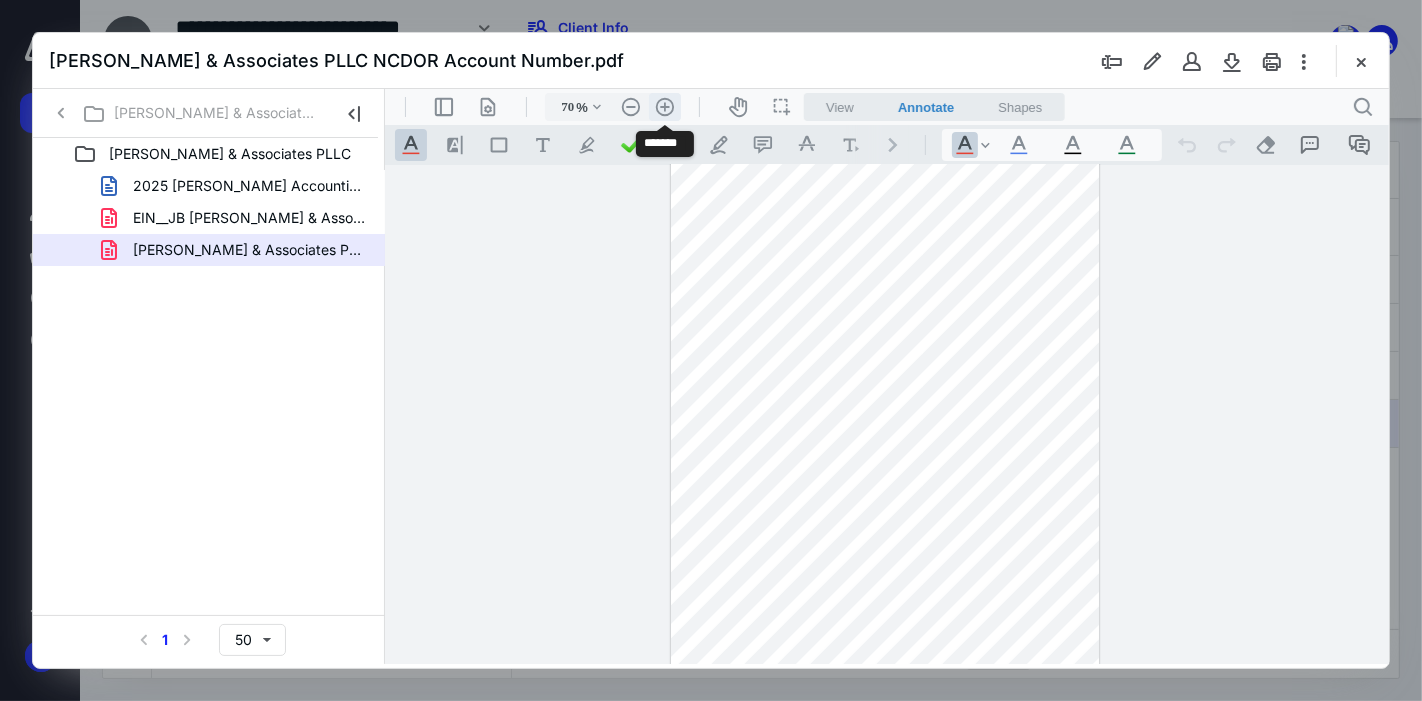 click on ".cls-1{fill:#abb0c4;} icon - header - zoom - in - line" at bounding box center (664, 106) 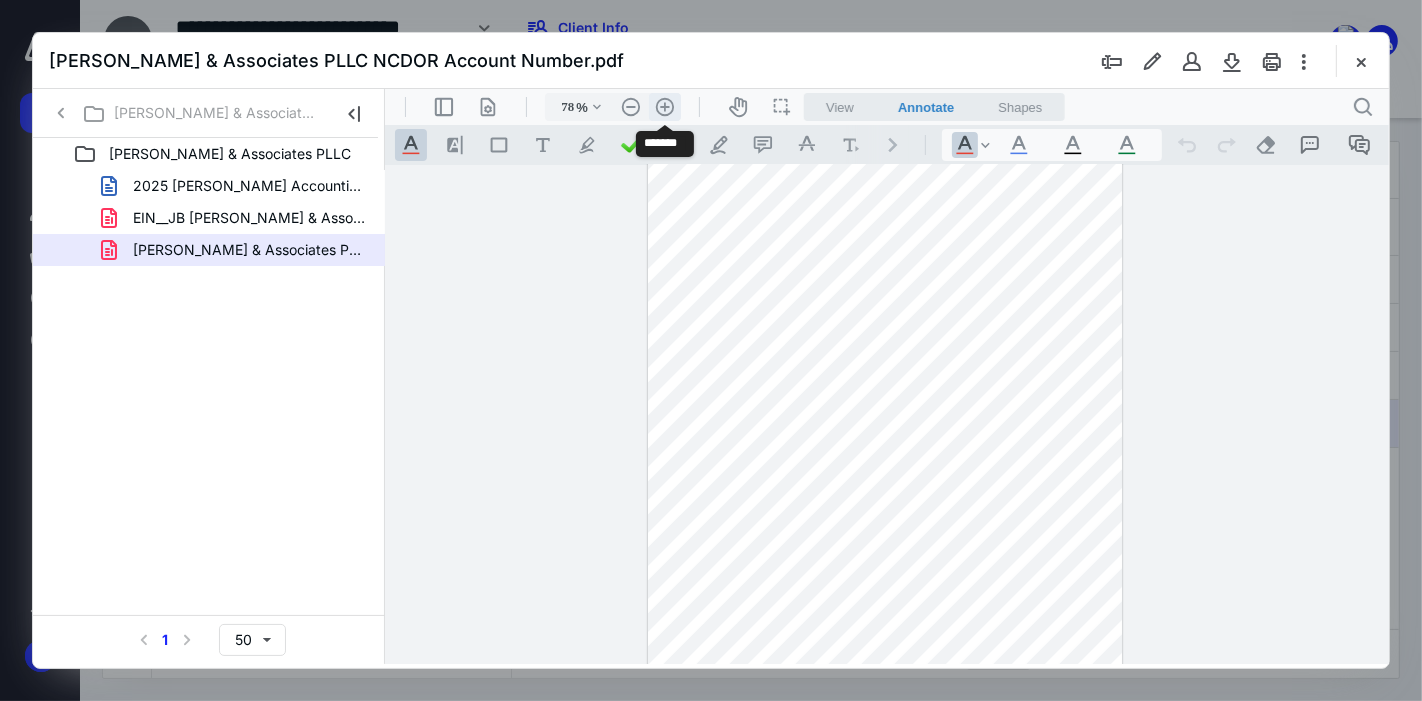 click on ".cls-1{fill:#abb0c4;} icon - header - zoom - in - line" at bounding box center (664, 106) 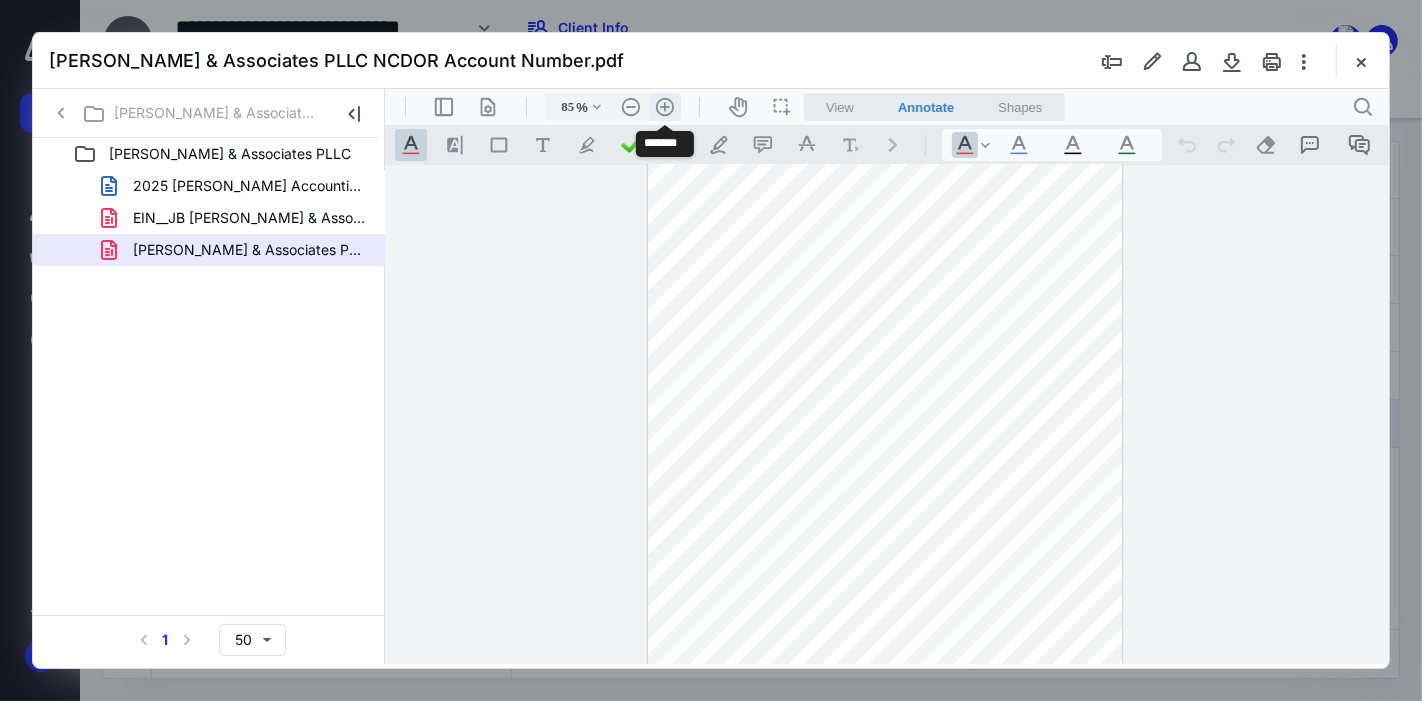 click on ".cls-1{fill:#abb0c4;} icon - header - zoom - in - line" at bounding box center [664, 106] 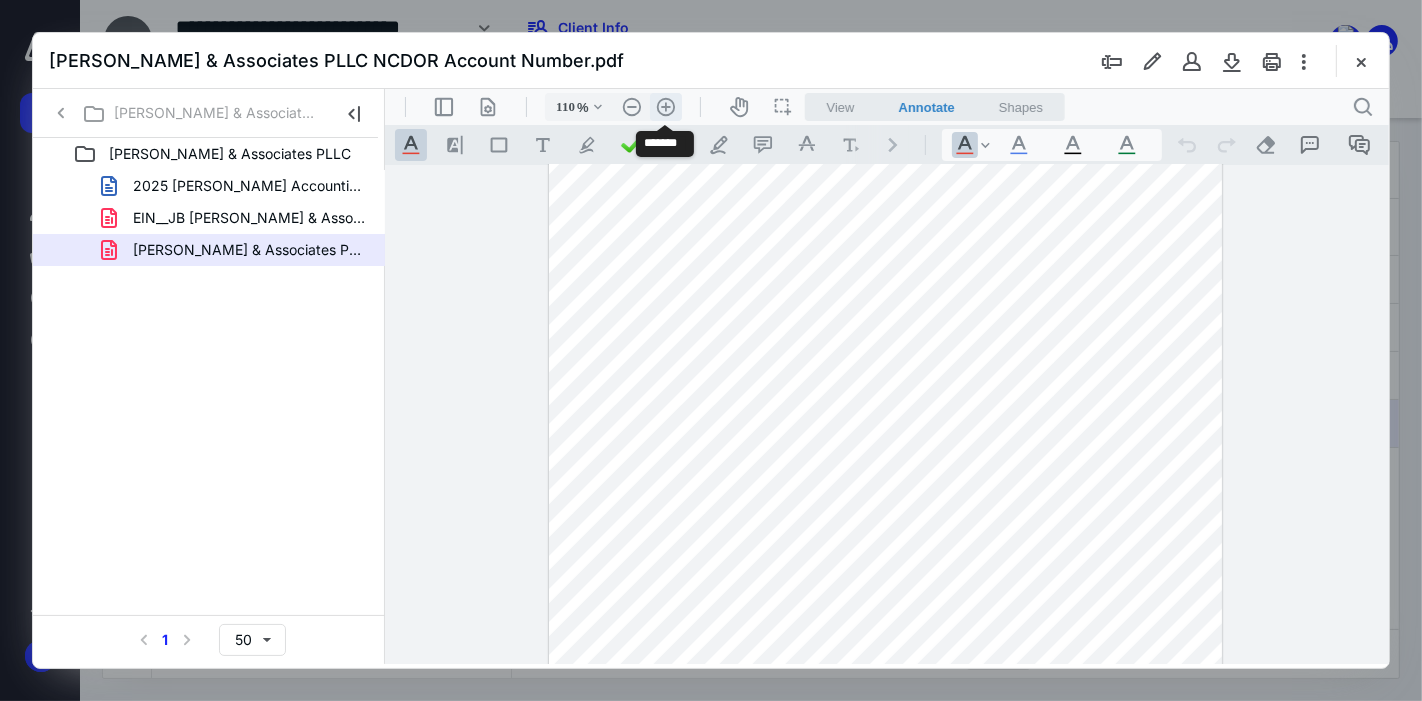 click on ".cls-1{fill:#abb0c4;} icon - header - zoom - in - line" at bounding box center (665, 106) 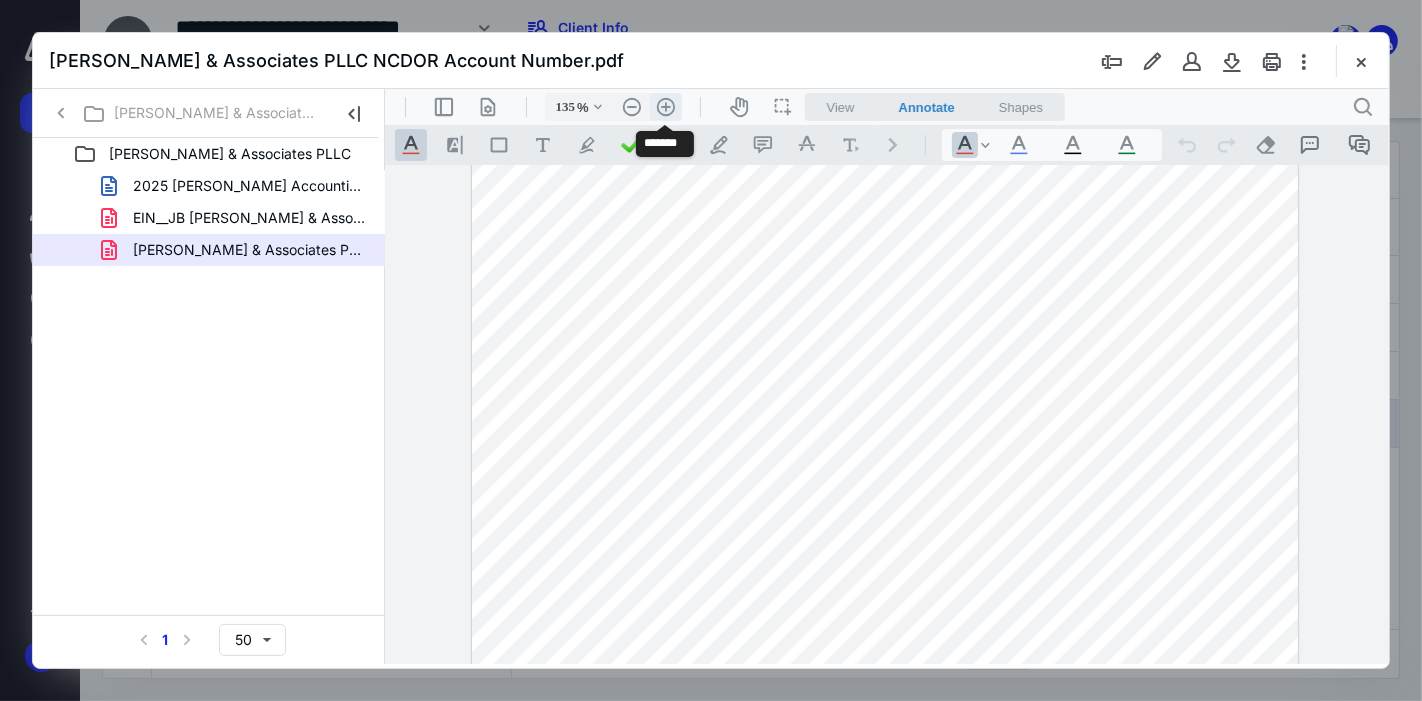 click on ".cls-1{fill:#abb0c4;} icon - header - zoom - in - line" at bounding box center (665, 106) 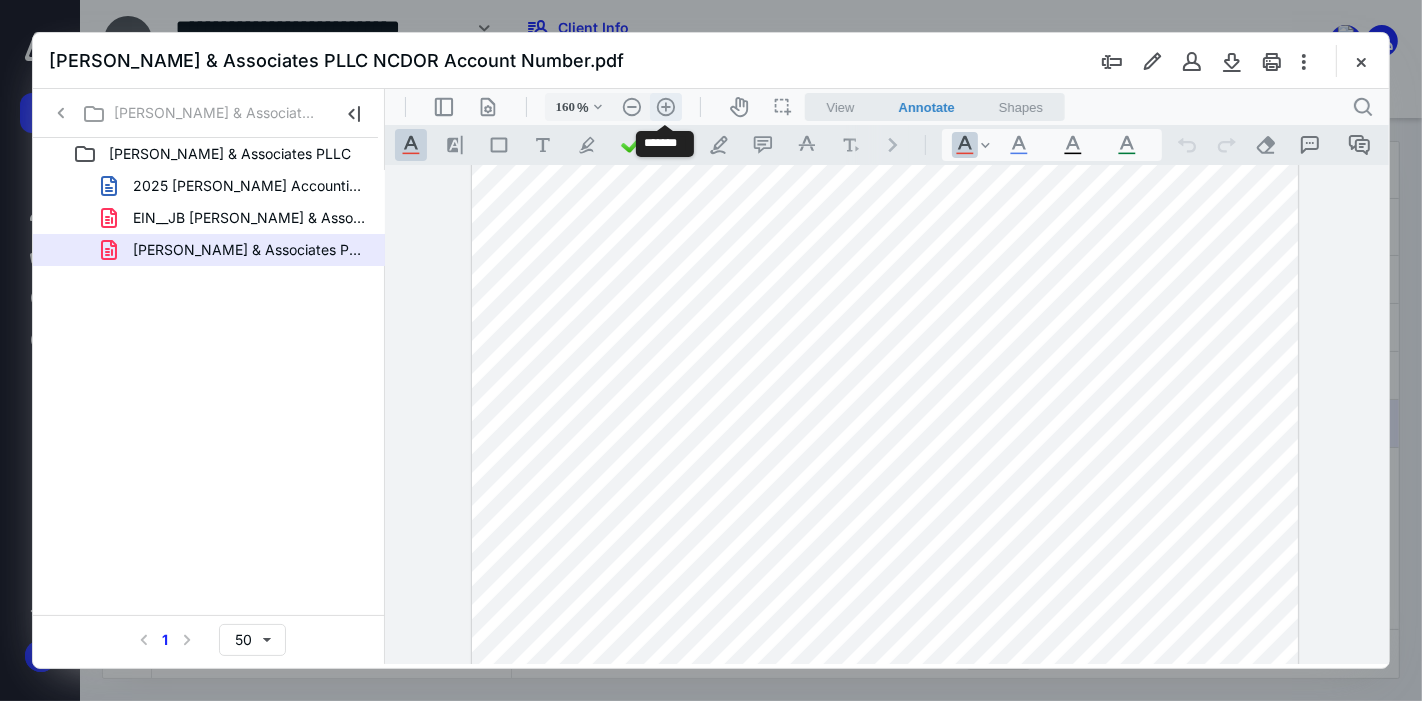 scroll, scrollTop: 328, scrollLeft: 0, axis: vertical 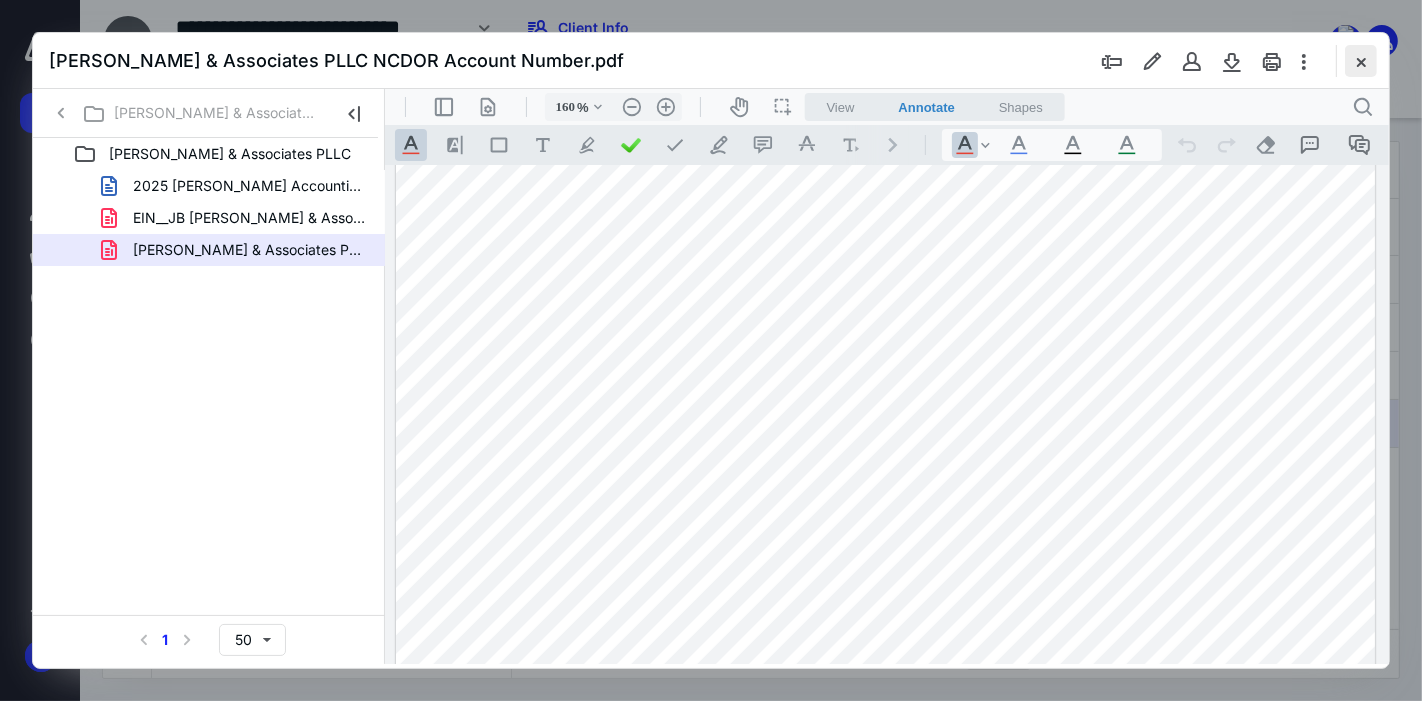 click at bounding box center [1361, 61] 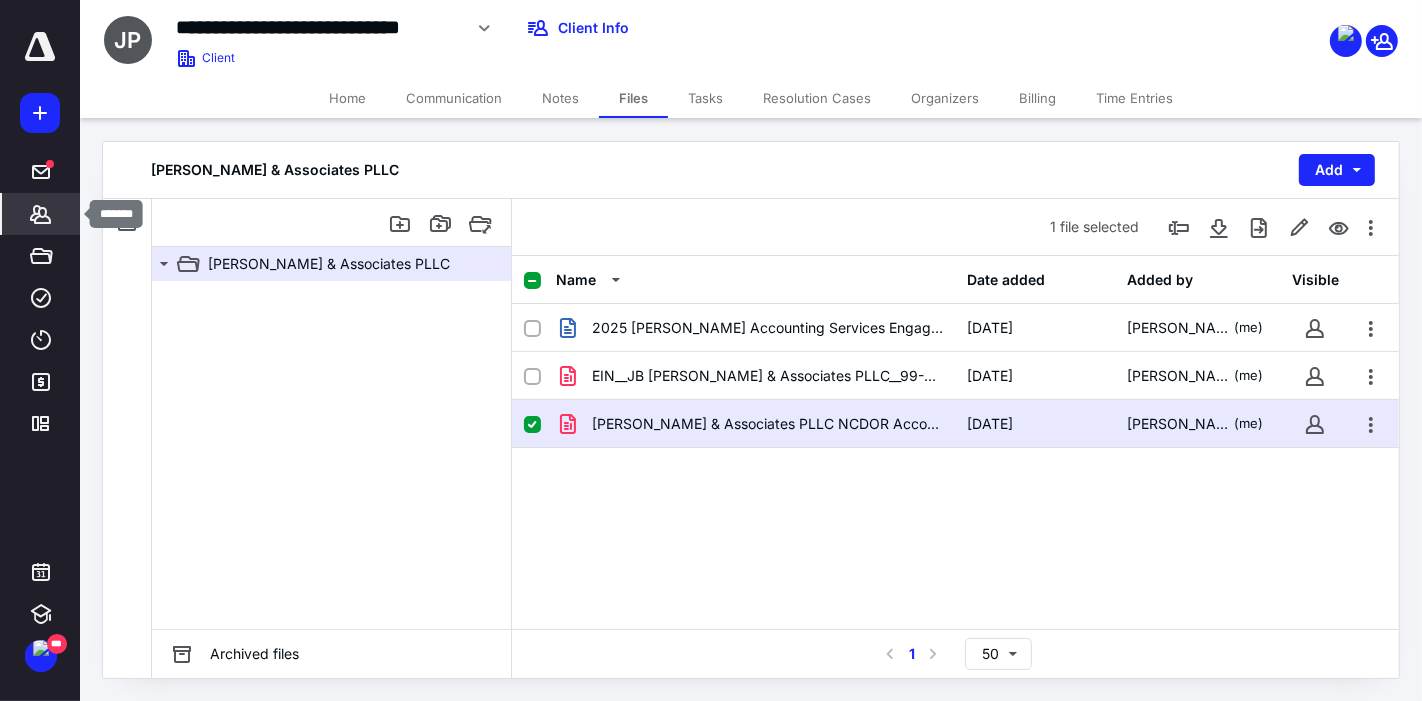 click 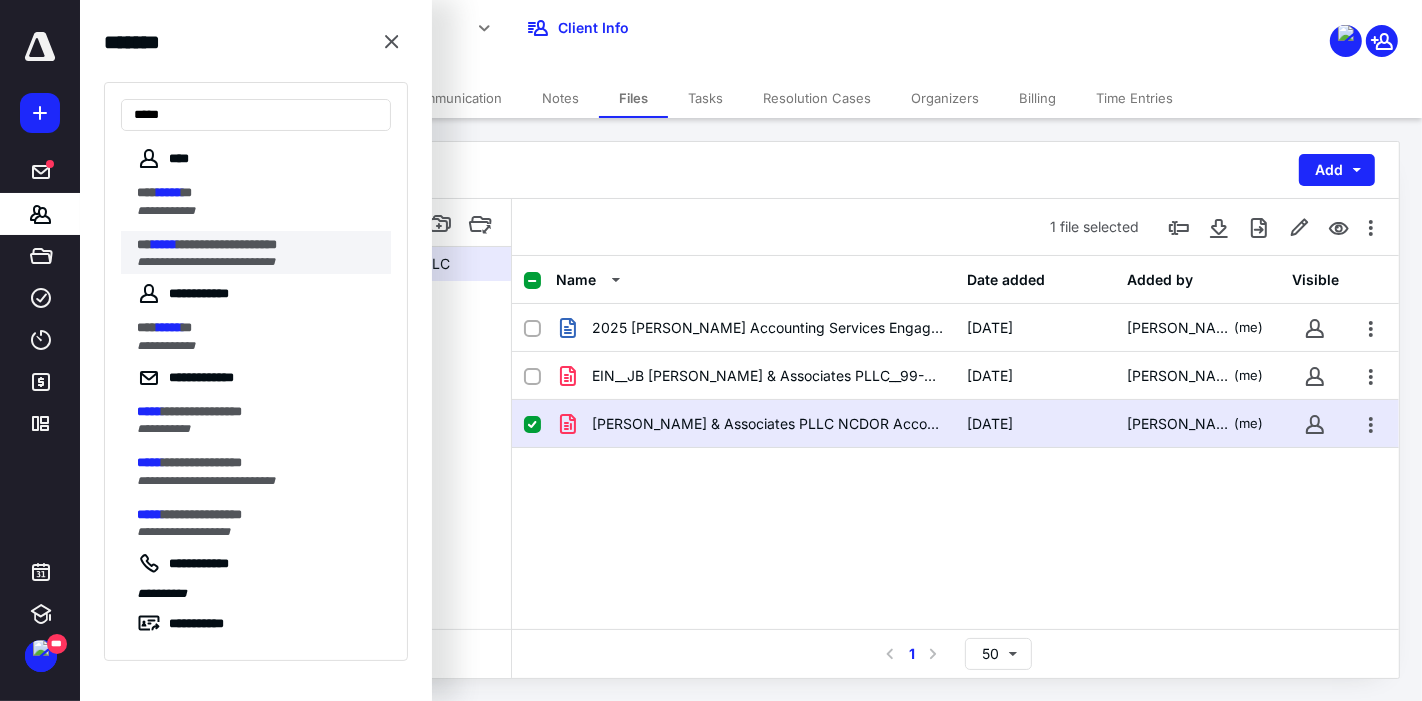type on "*****" 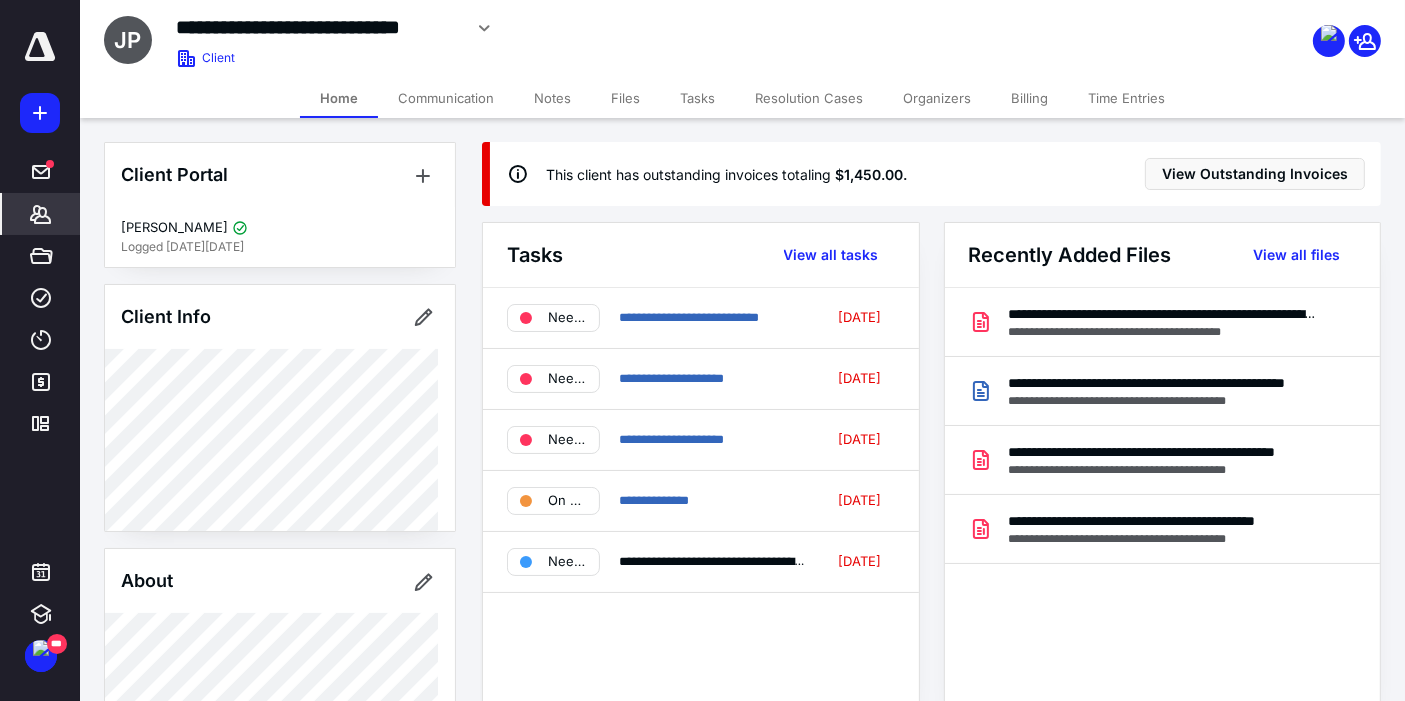 click on "Files" at bounding box center [625, 98] 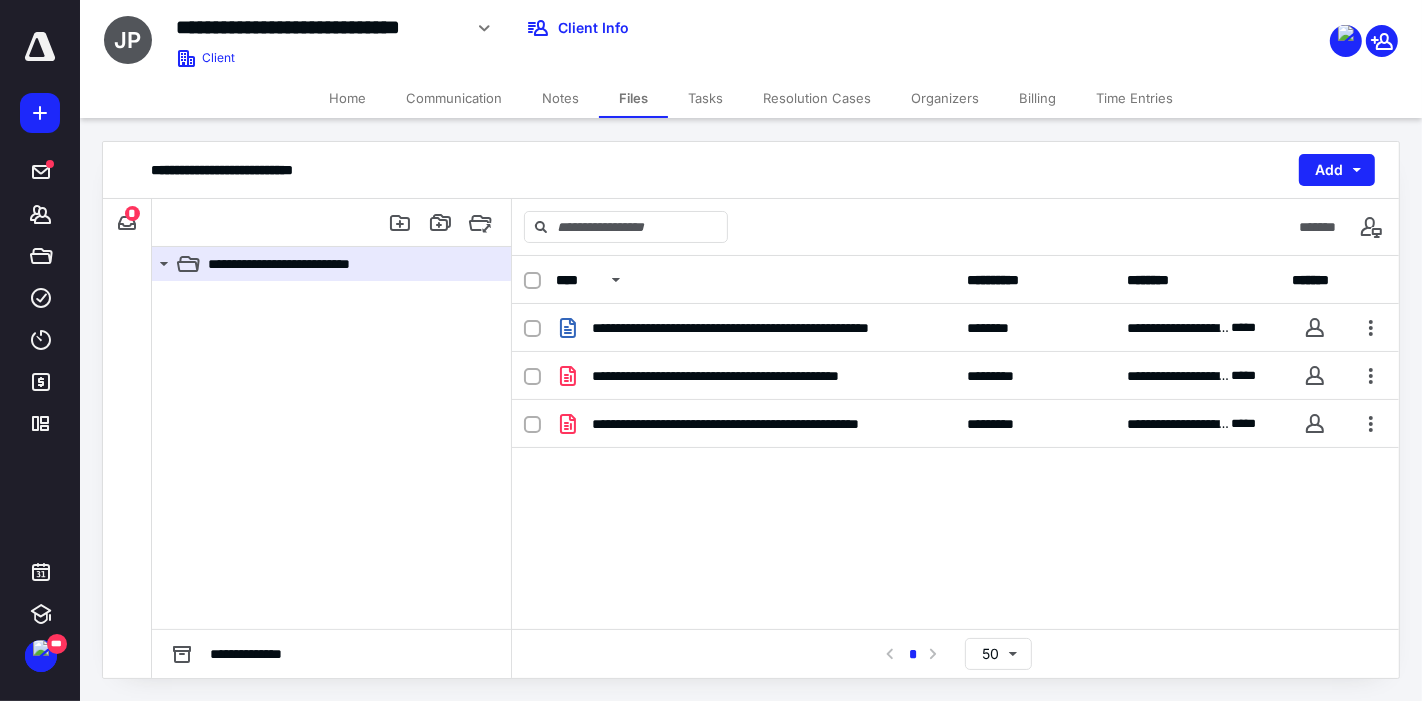 click on "*" at bounding box center [132, 213] 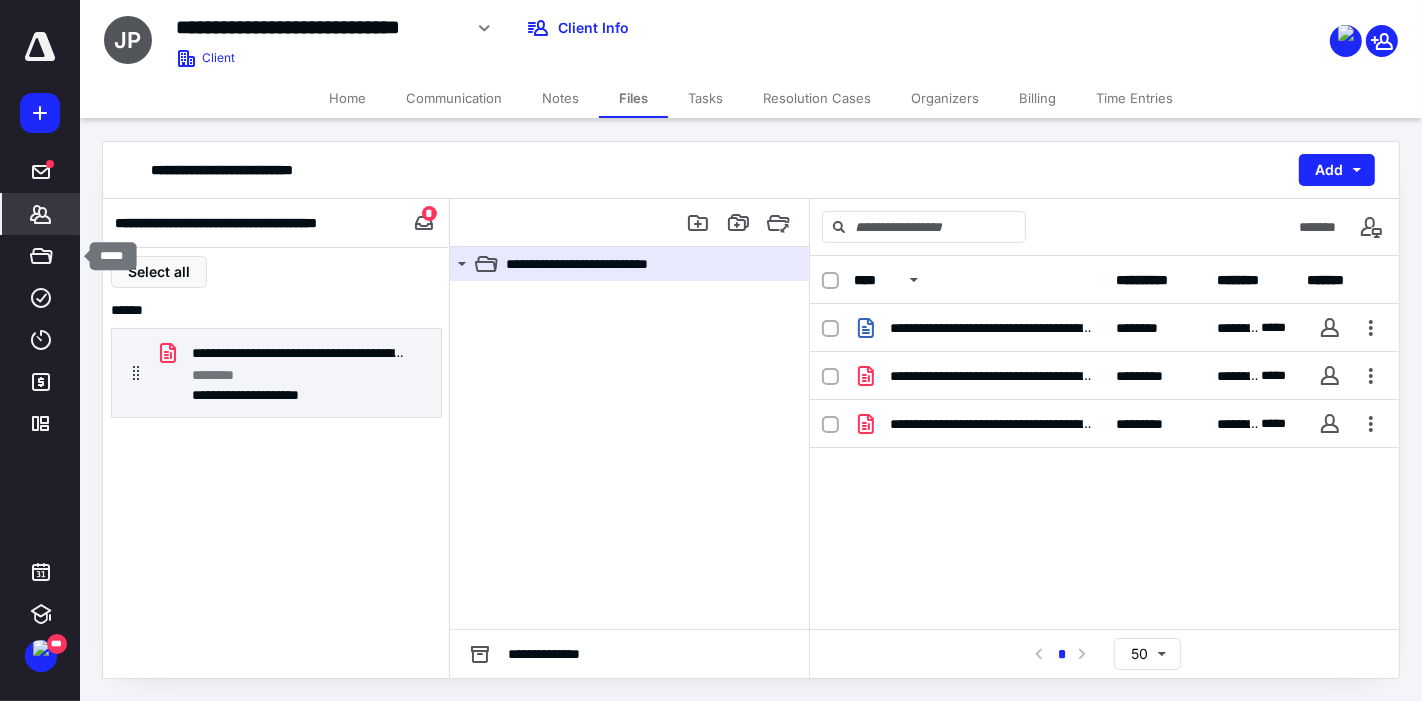 click on "*******" at bounding box center (41, 214) 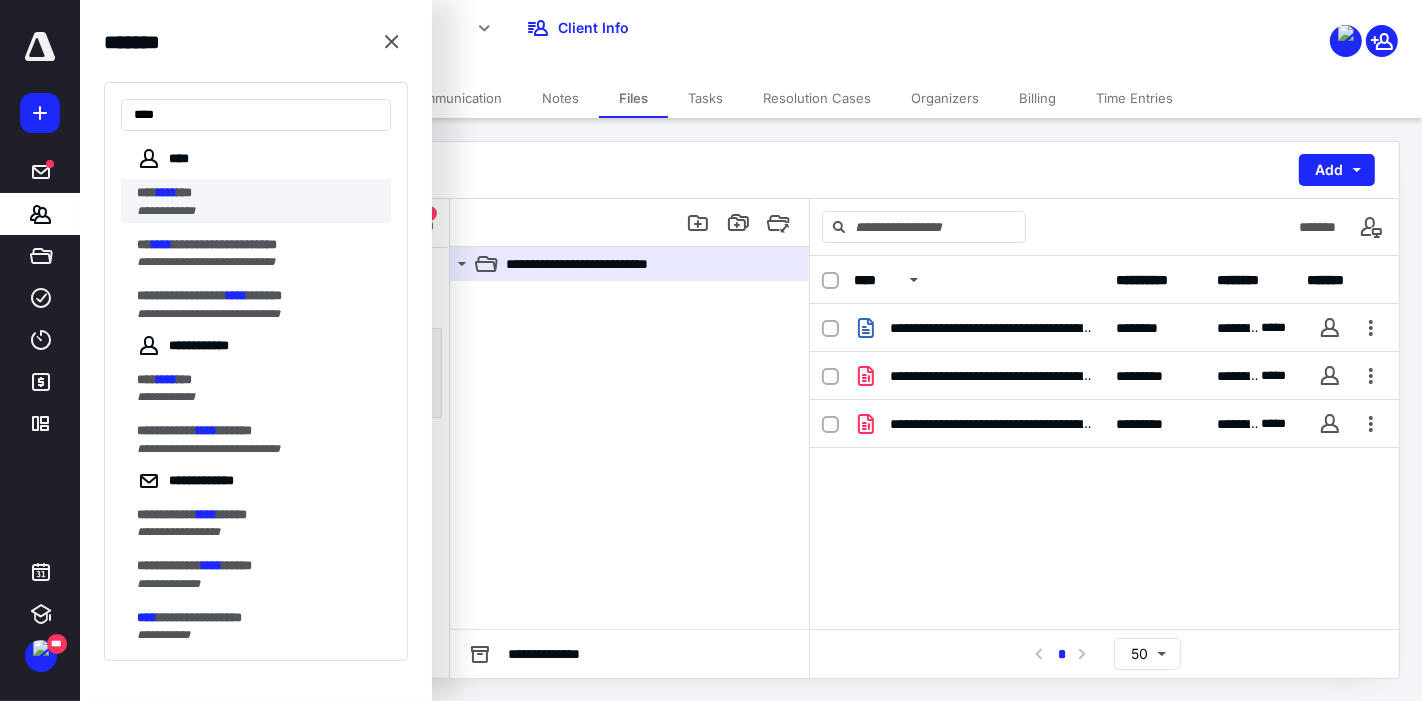 type on "****" 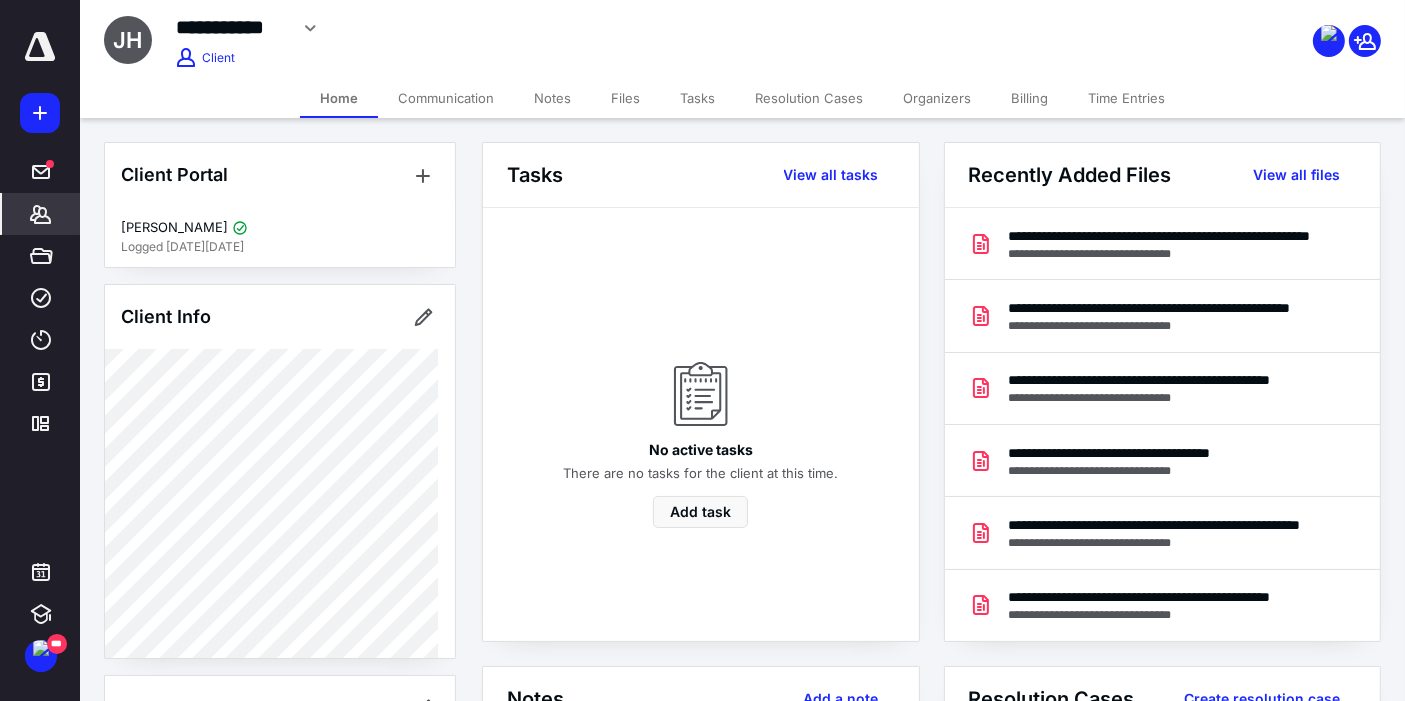 click on "Files" at bounding box center (625, 98) 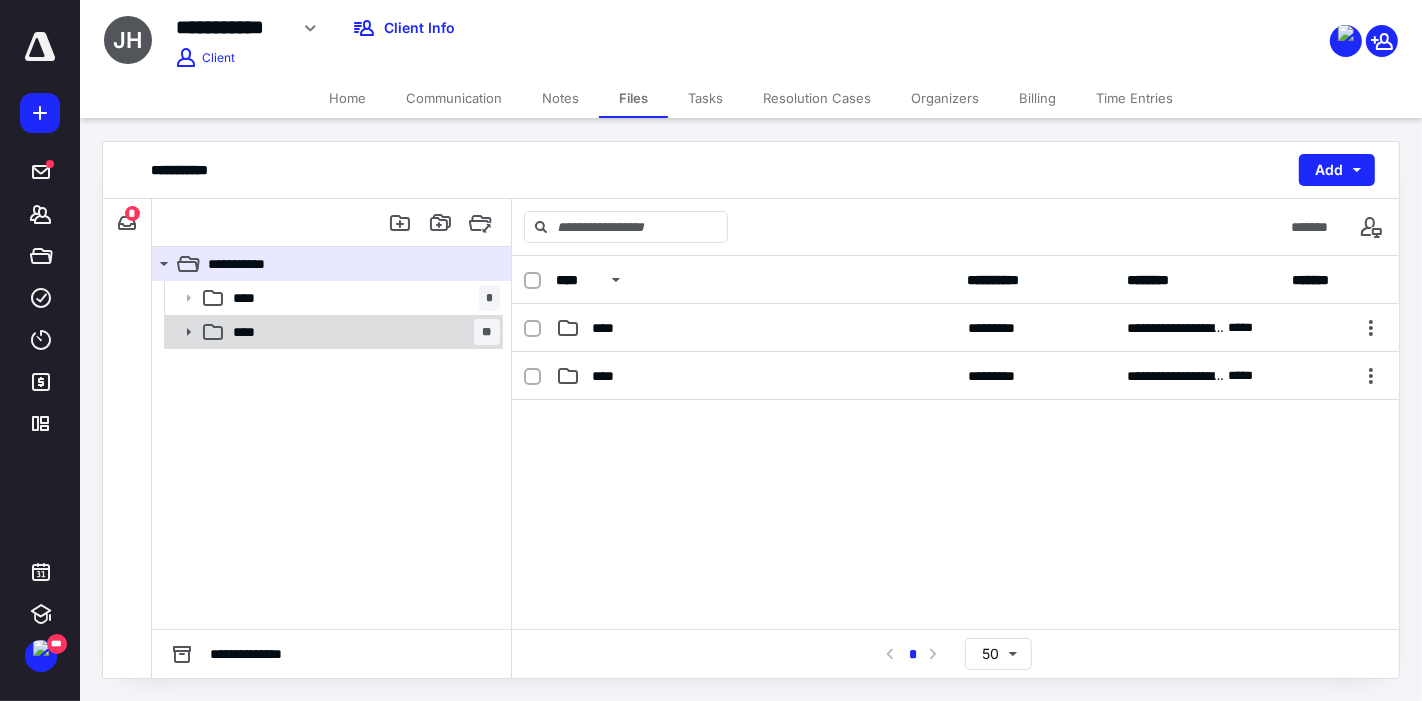 click on "**** **" at bounding box center (362, 332) 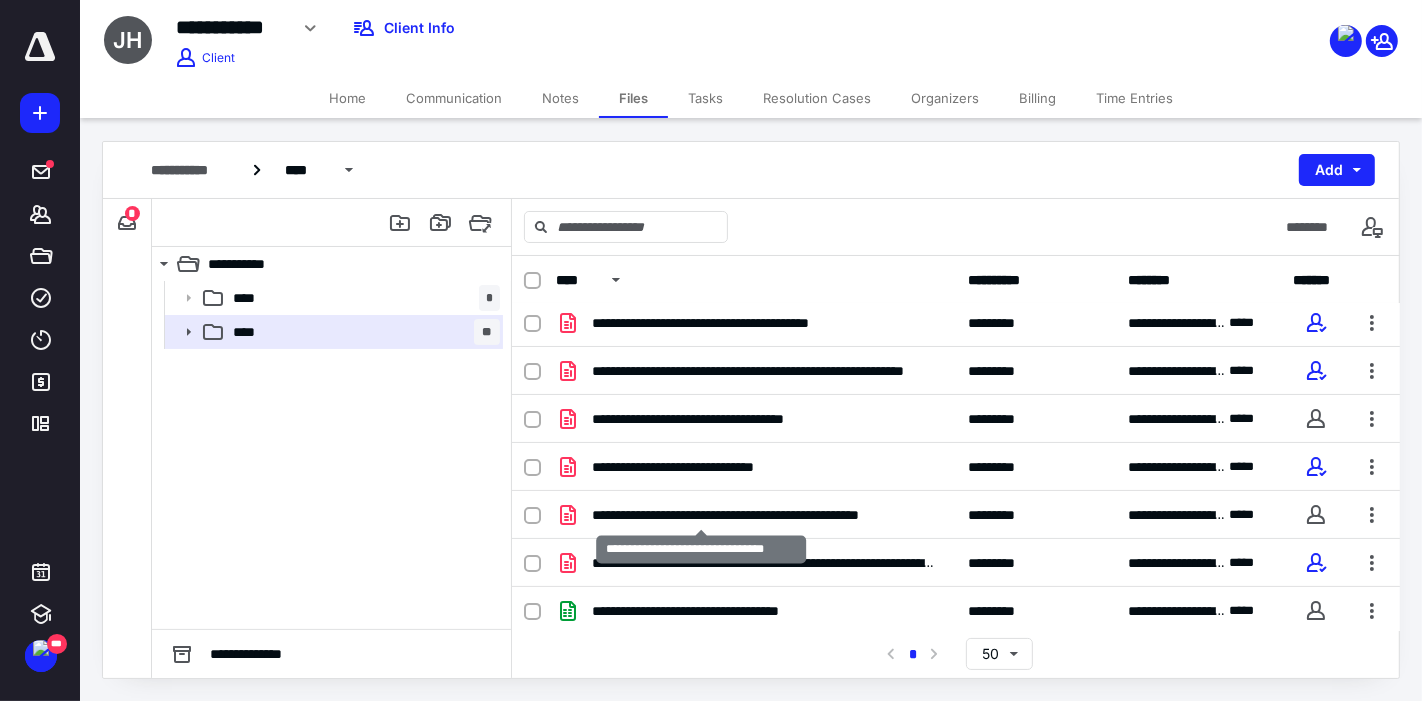 scroll, scrollTop: 0, scrollLeft: 0, axis: both 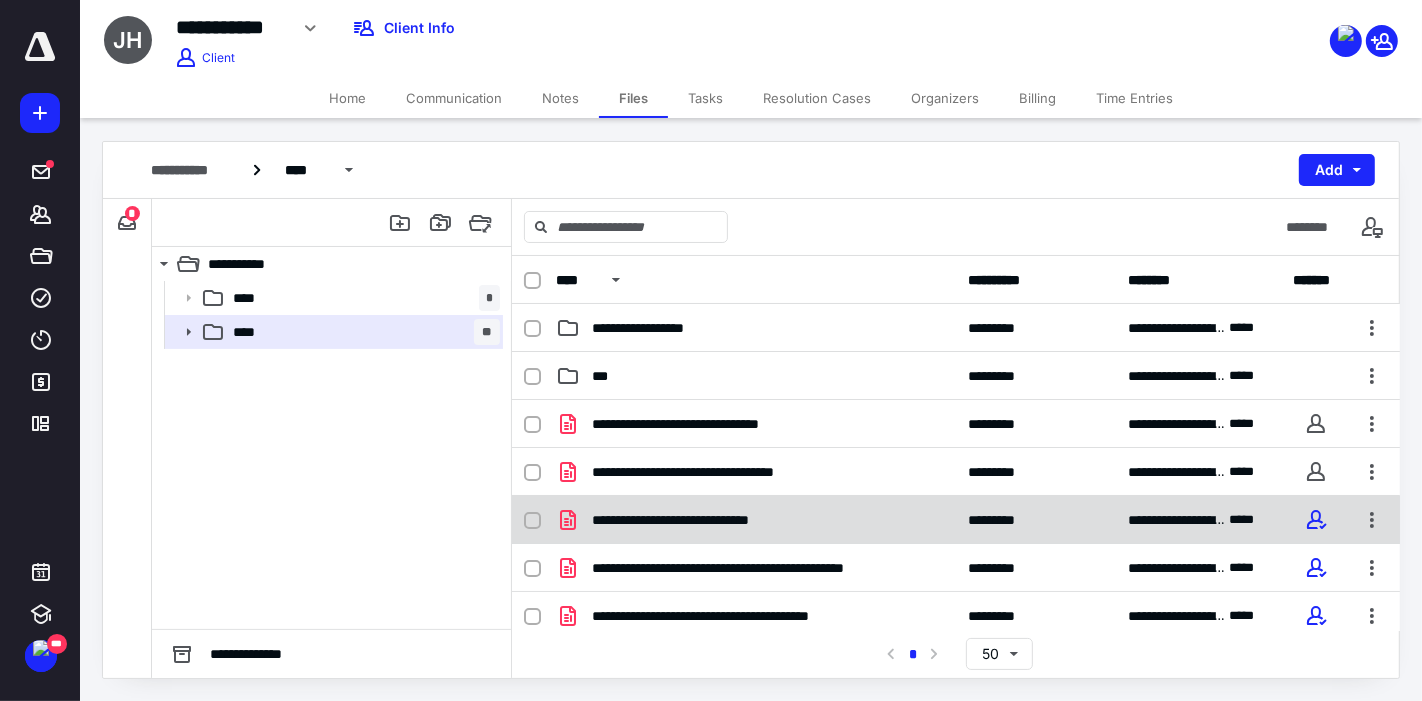 click on "**********" at bounding box center (702, 520) 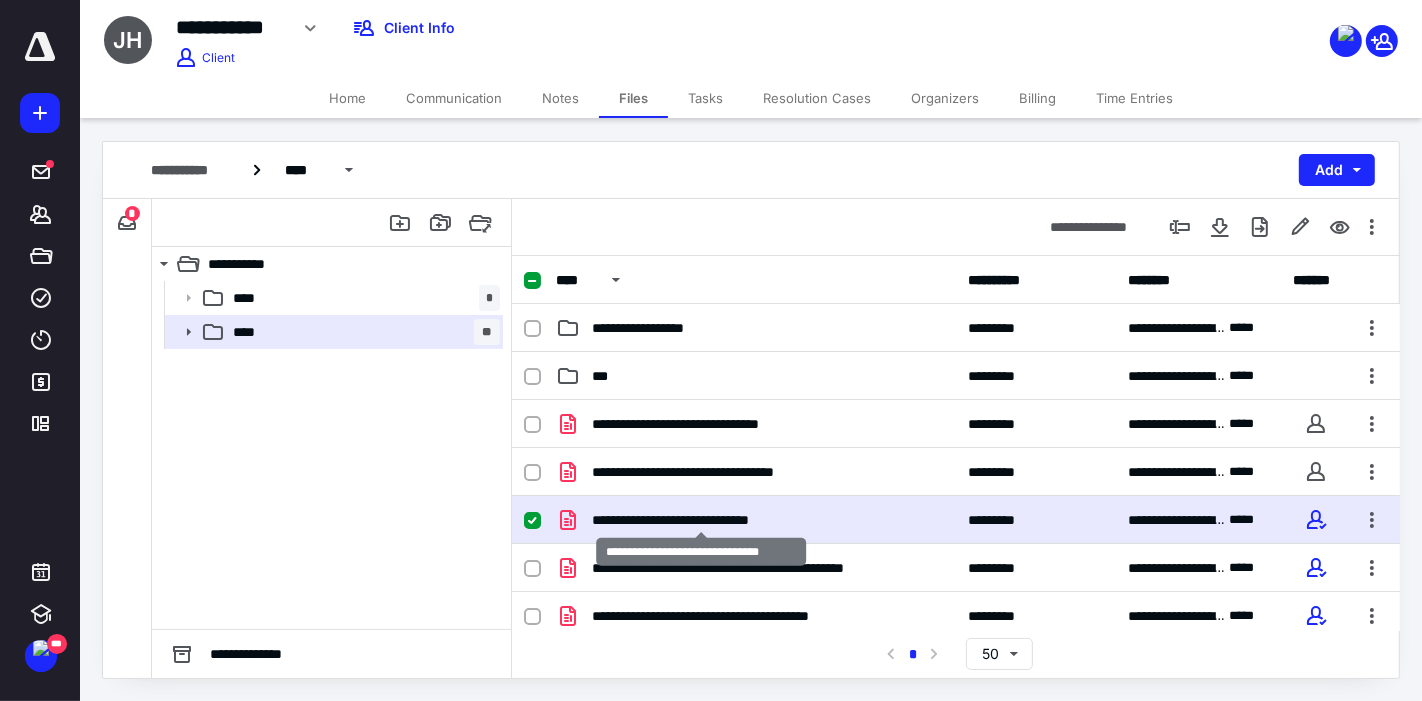 click on "**********" at bounding box center (702, 520) 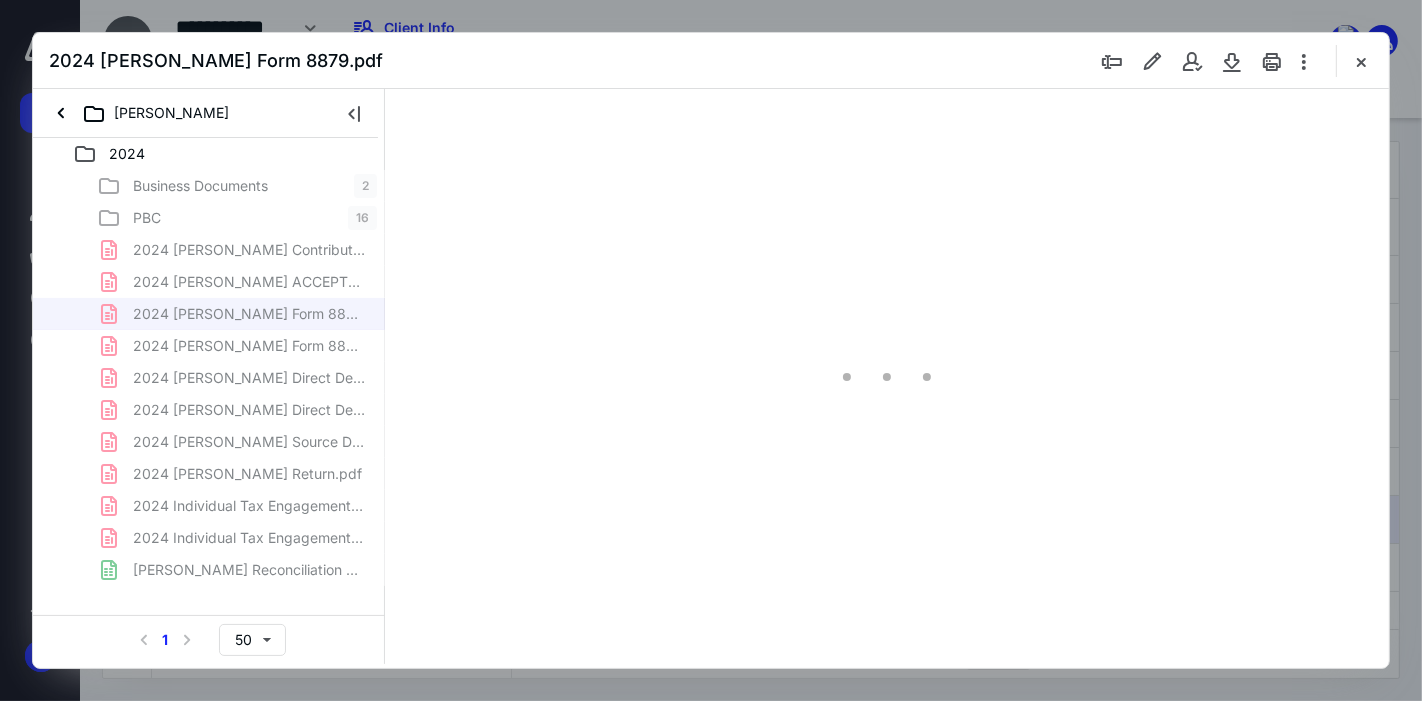 scroll, scrollTop: 0, scrollLeft: 0, axis: both 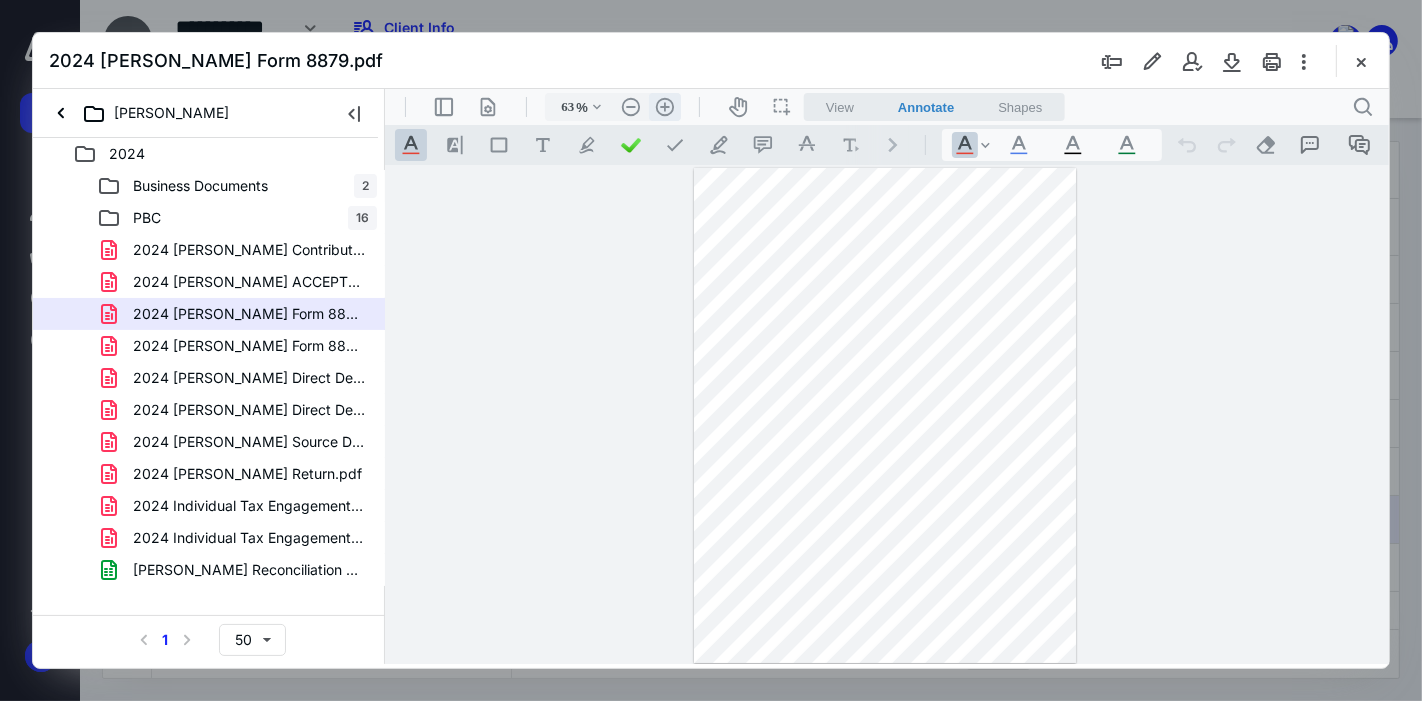 click on ".cls-1{fill:#abb0c4;} icon - header - zoom - in - line" at bounding box center (664, 106) 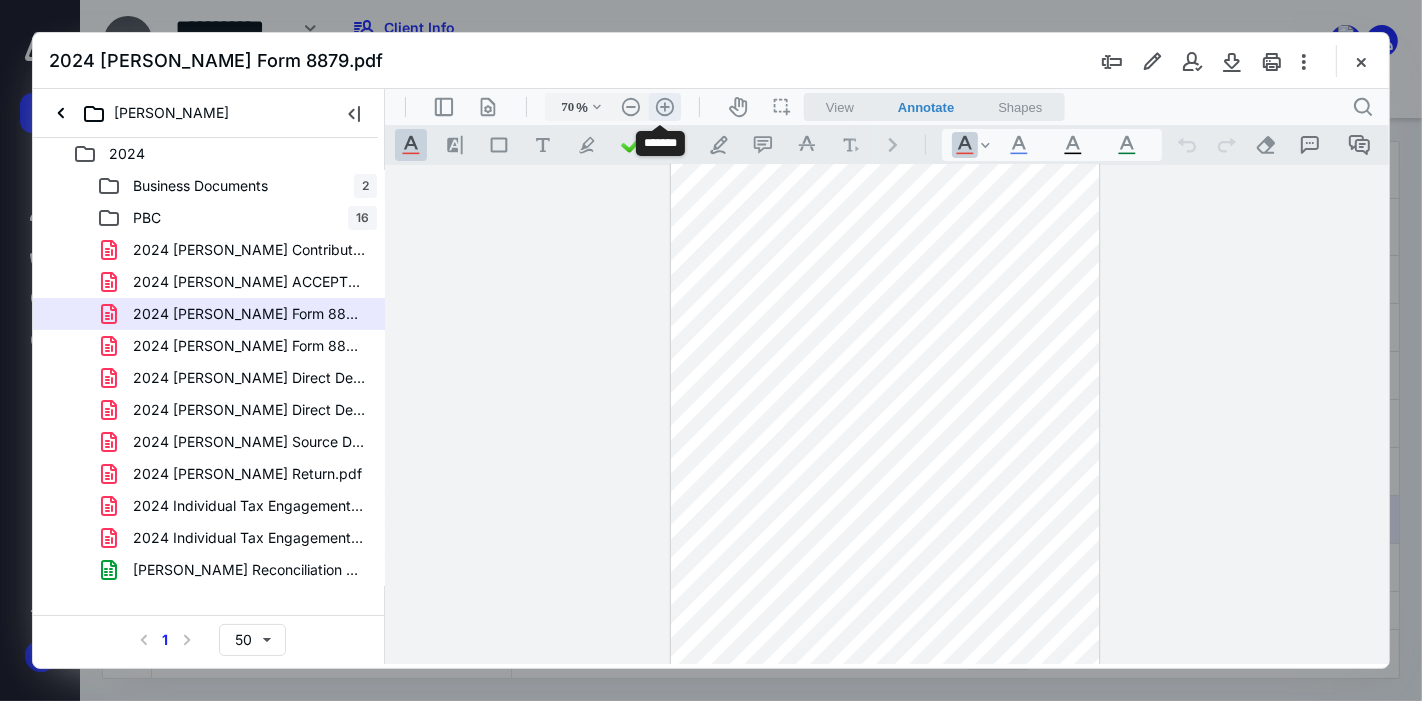 click on ".cls-1{fill:#abb0c4;} icon - header - zoom - in - line" at bounding box center [664, 106] 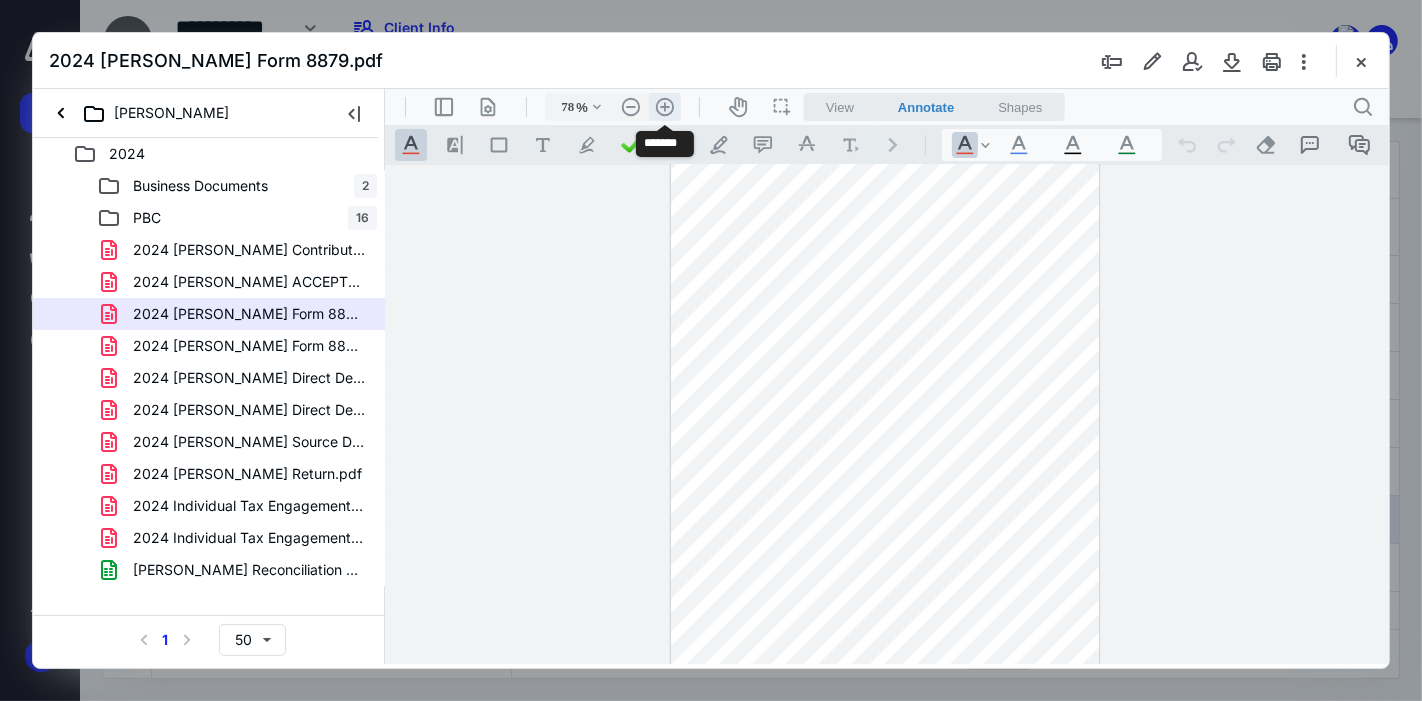 click on ".cls-1{fill:#abb0c4;} icon - header - zoom - in - line" at bounding box center (664, 106) 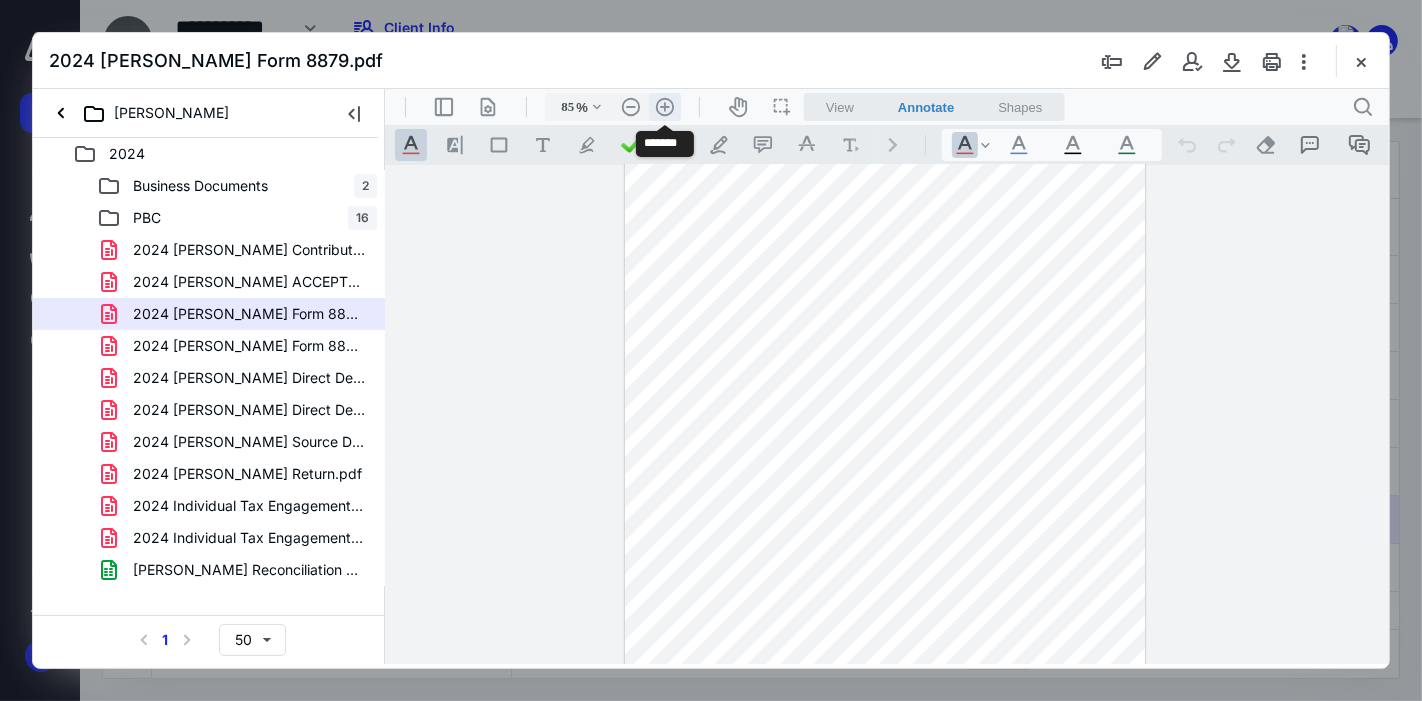 click on ".cls-1{fill:#abb0c4;} icon - header - zoom - in - line" at bounding box center (664, 106) 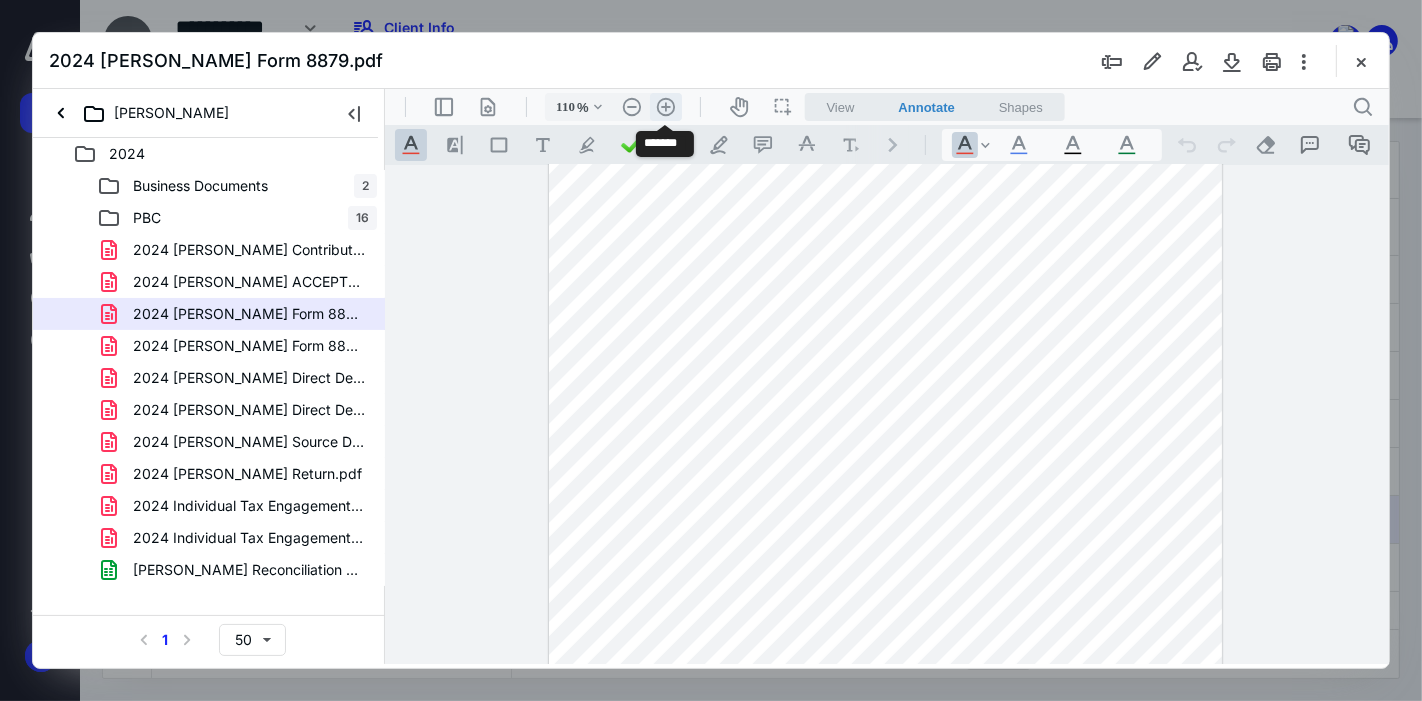 click on ".cls-1{fill:#abb0c4;} icon - header - zoom - in - line" at bounding box center [665, 106] 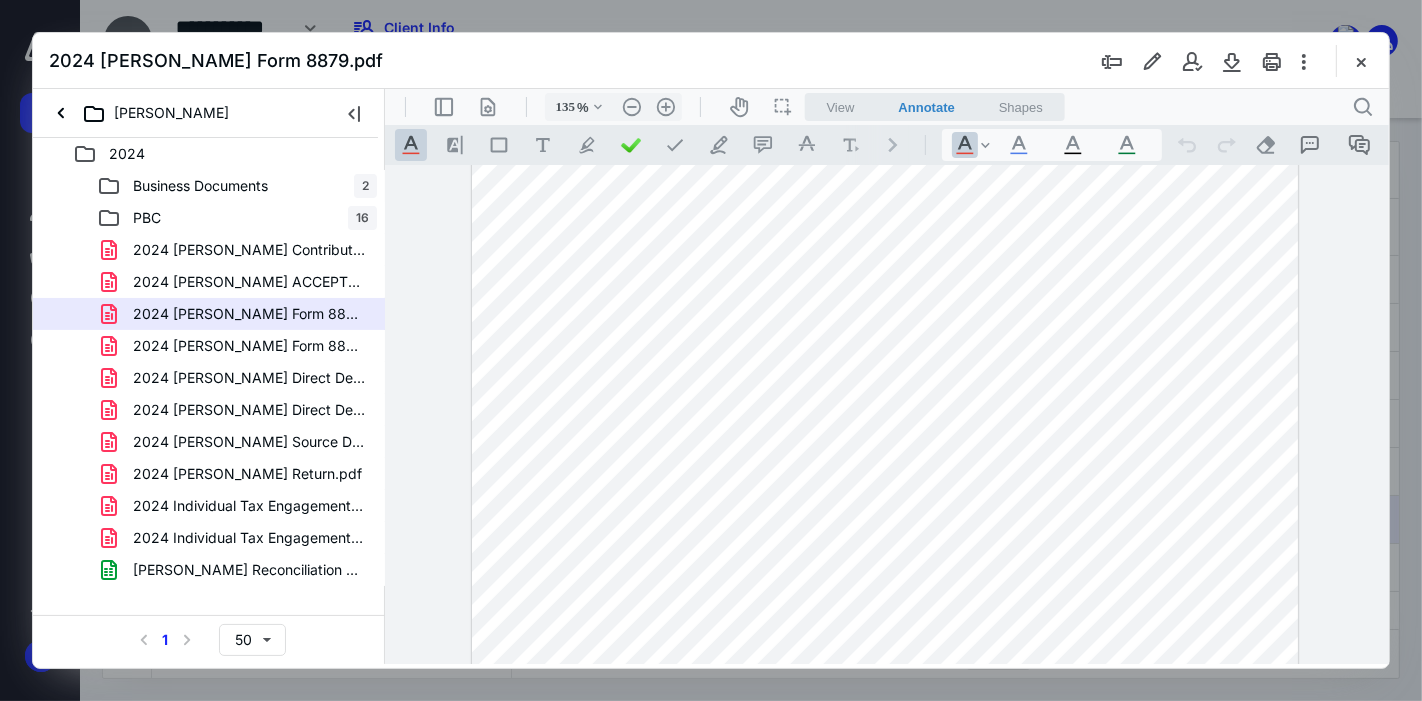 scroll, scrollTop: 25, scrollLeft: 0, axis: vertical 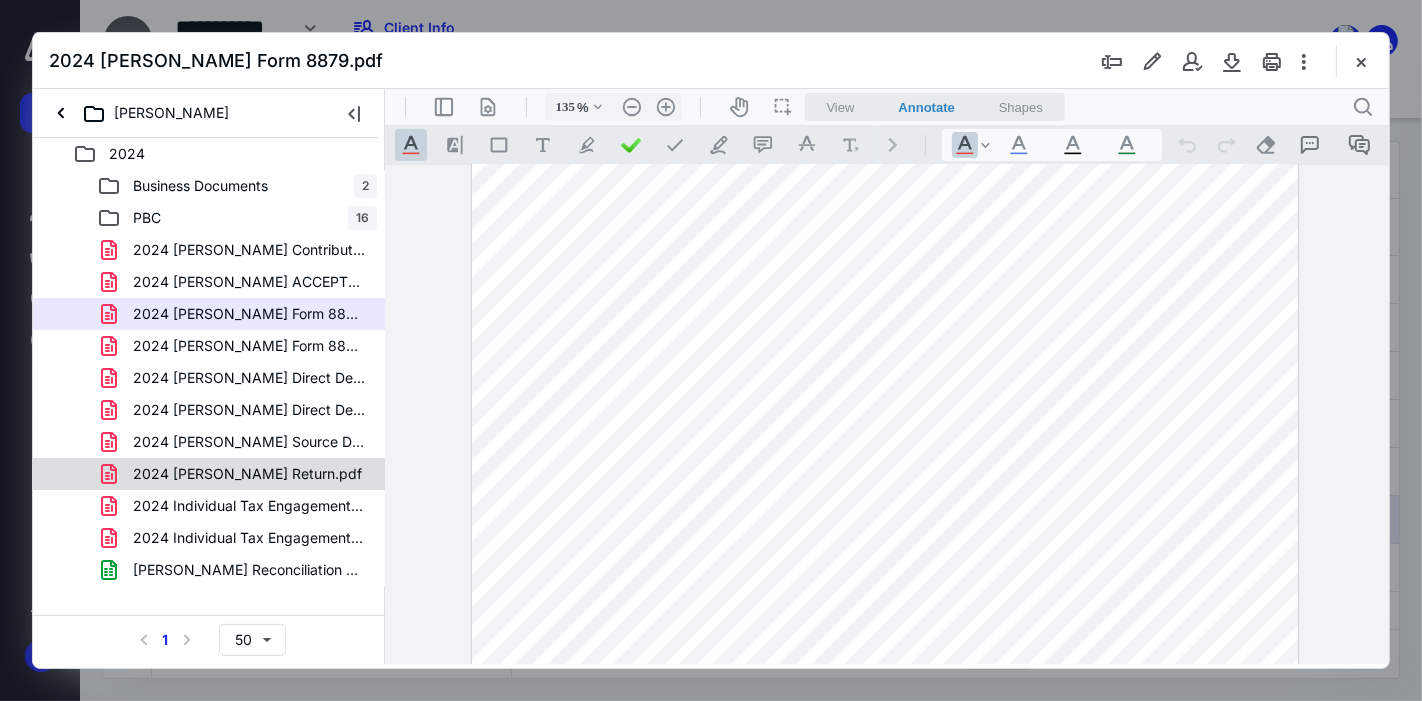 click on "2024 [PERSON_NAME] Return.pdf" at bounding box center [209, 474] 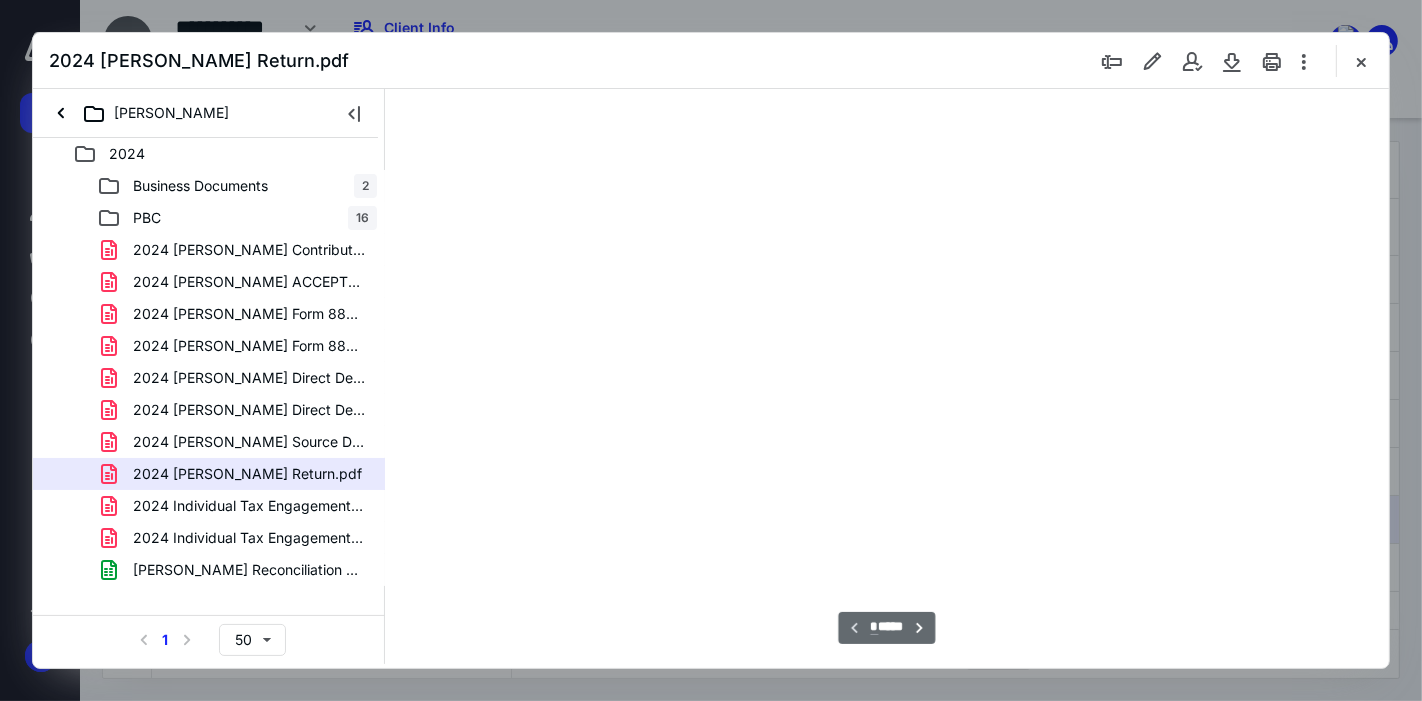 scroll, scrollTop: 79, scrollLeft: 0, axis: vertical 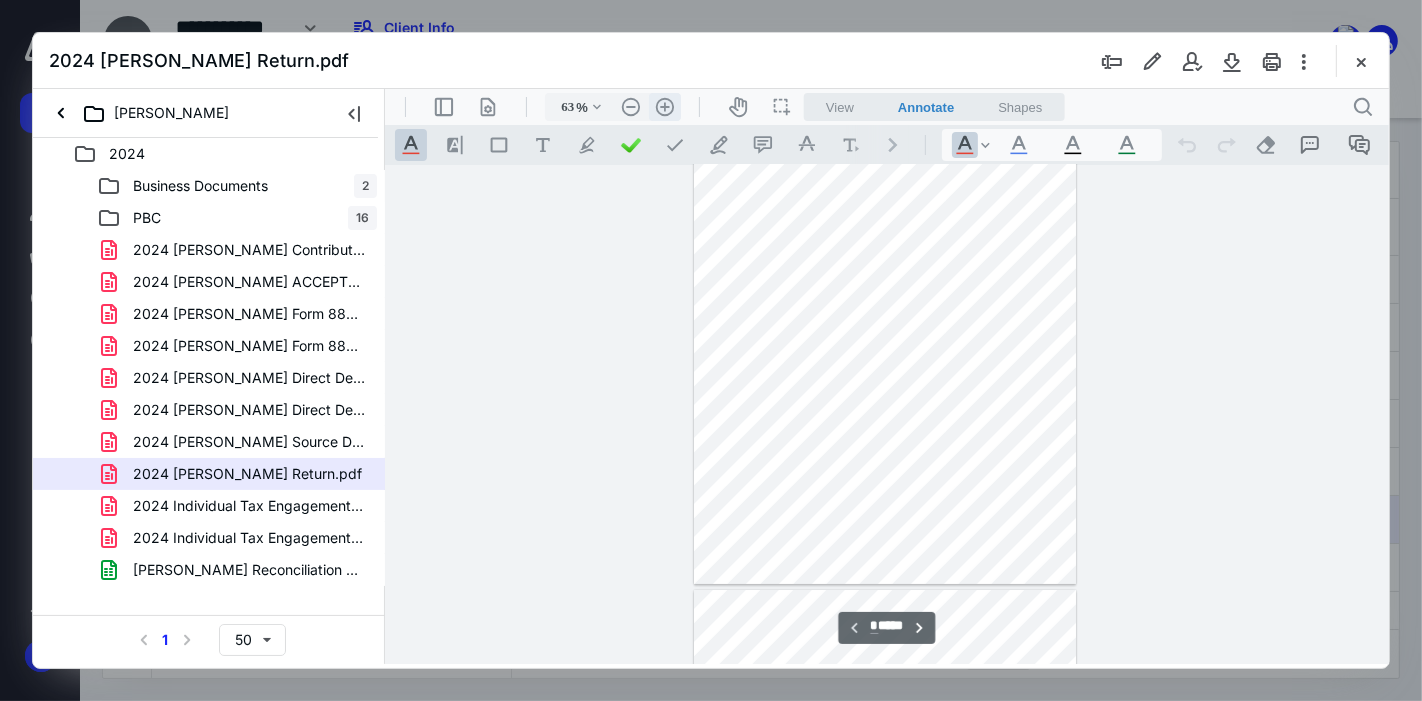 click on ".cls-1{fill:#abb0c4;} icon - header - zoom - in - line" at bounding box center (664, 106) 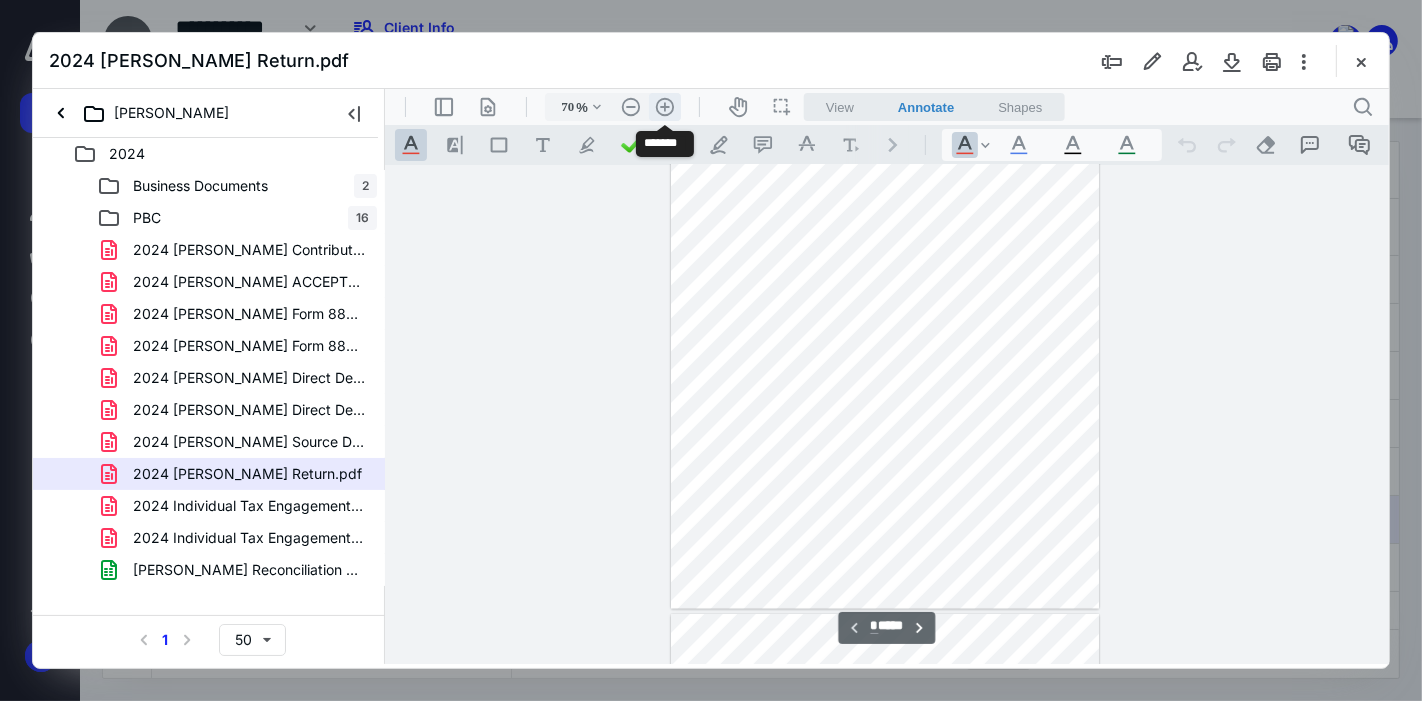 click on ".cls-1{fill:#abb0c4;} icon - header - zoom - in - line" at bounding box center [664, 106] 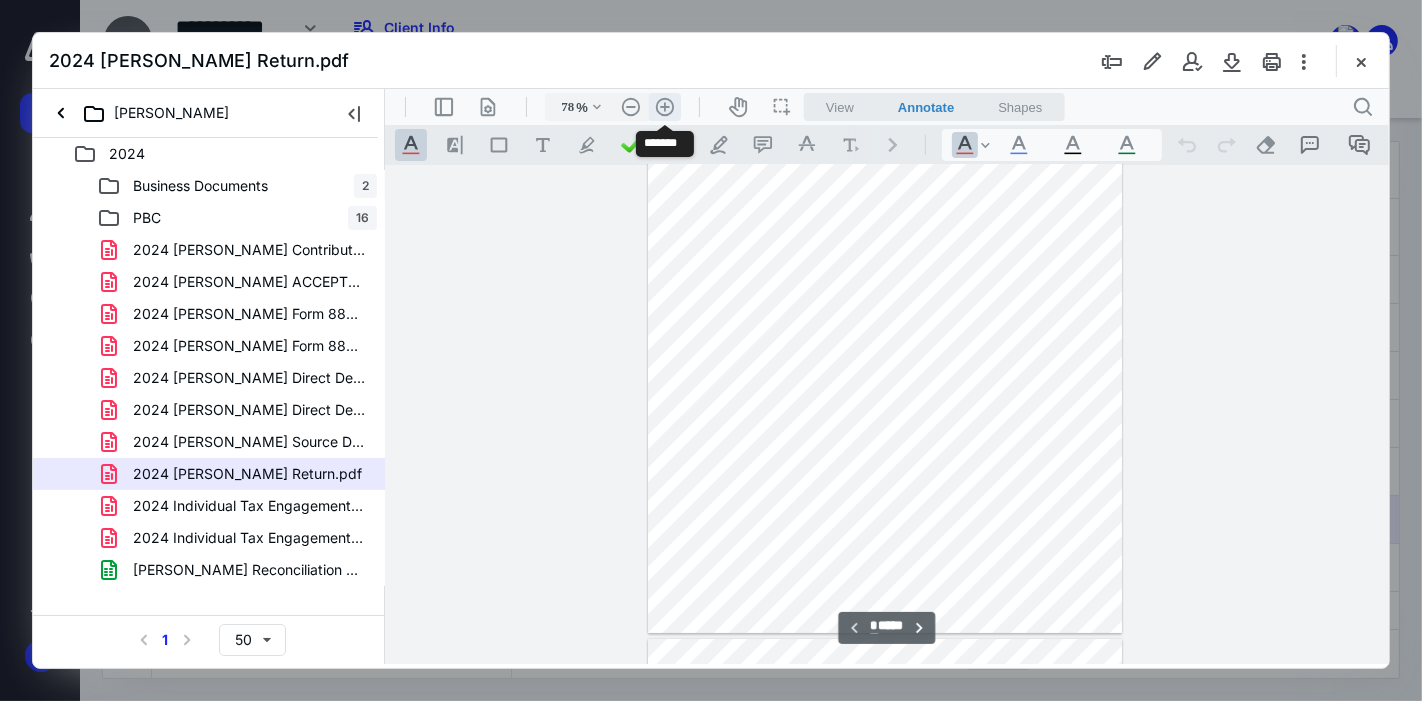 click on ".cls-1{fill:#abb0c4;} icon - header - zoom - in - line" at bounding box center [664, 106] 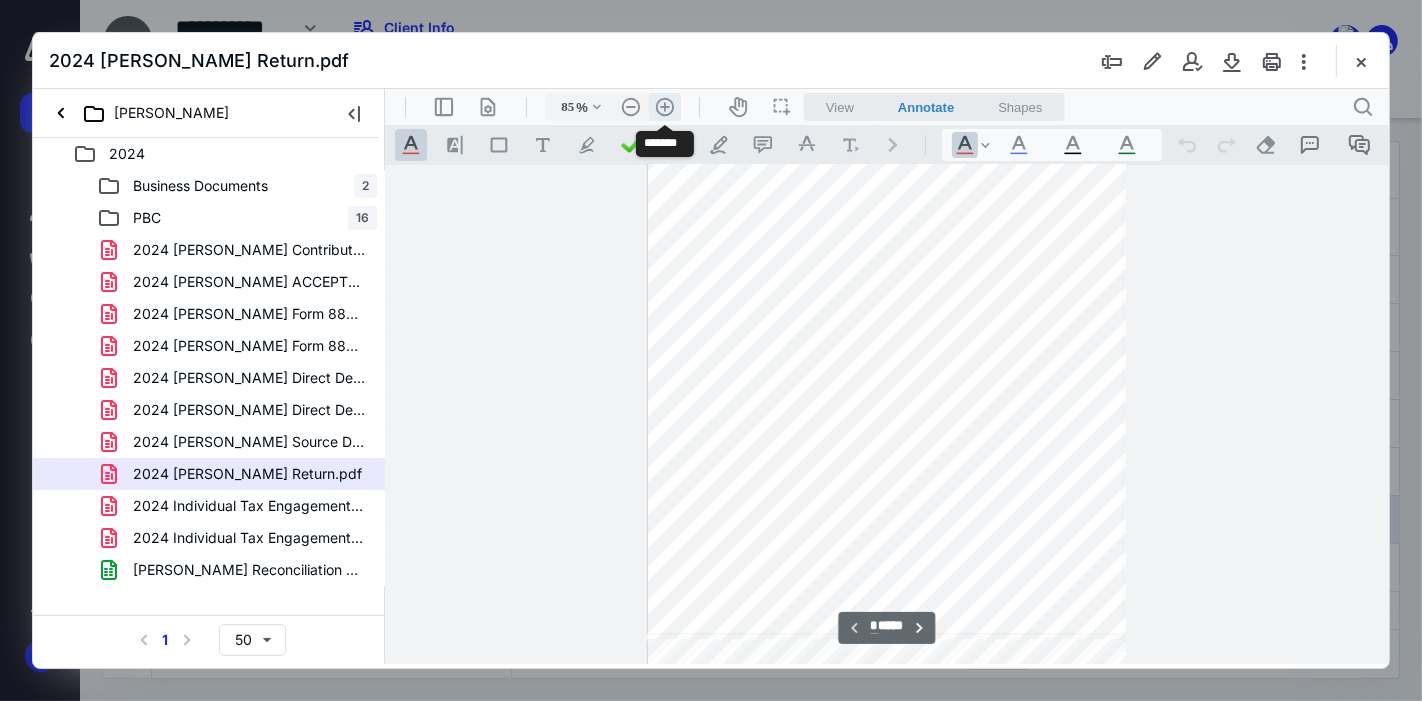 click on ".cls-1{fill:#abb0c4;} icon - header - zoom - in - line" at bounding box center [664, 106] 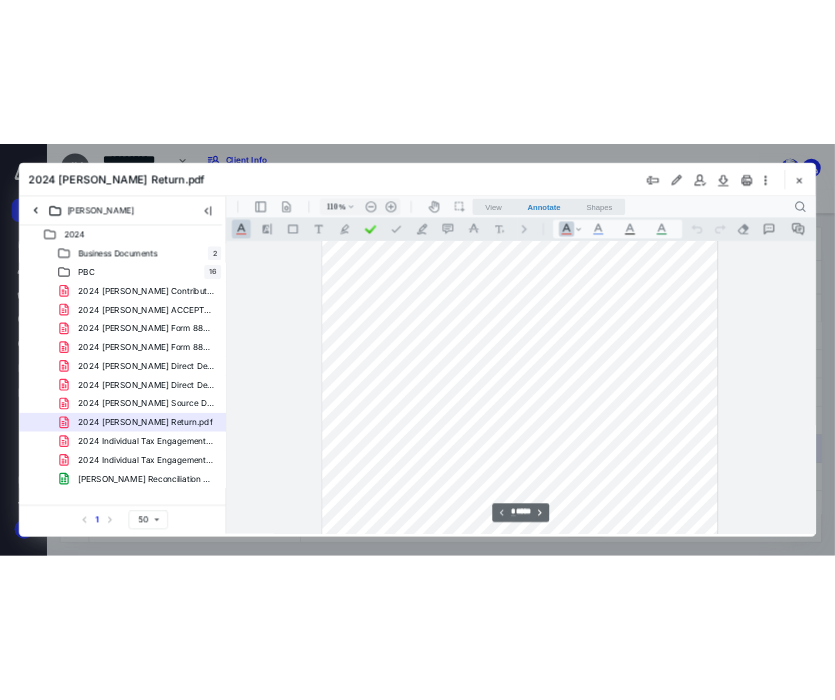 scroll, scrollTop: 93, scrollLeft: 0, axis: vertical 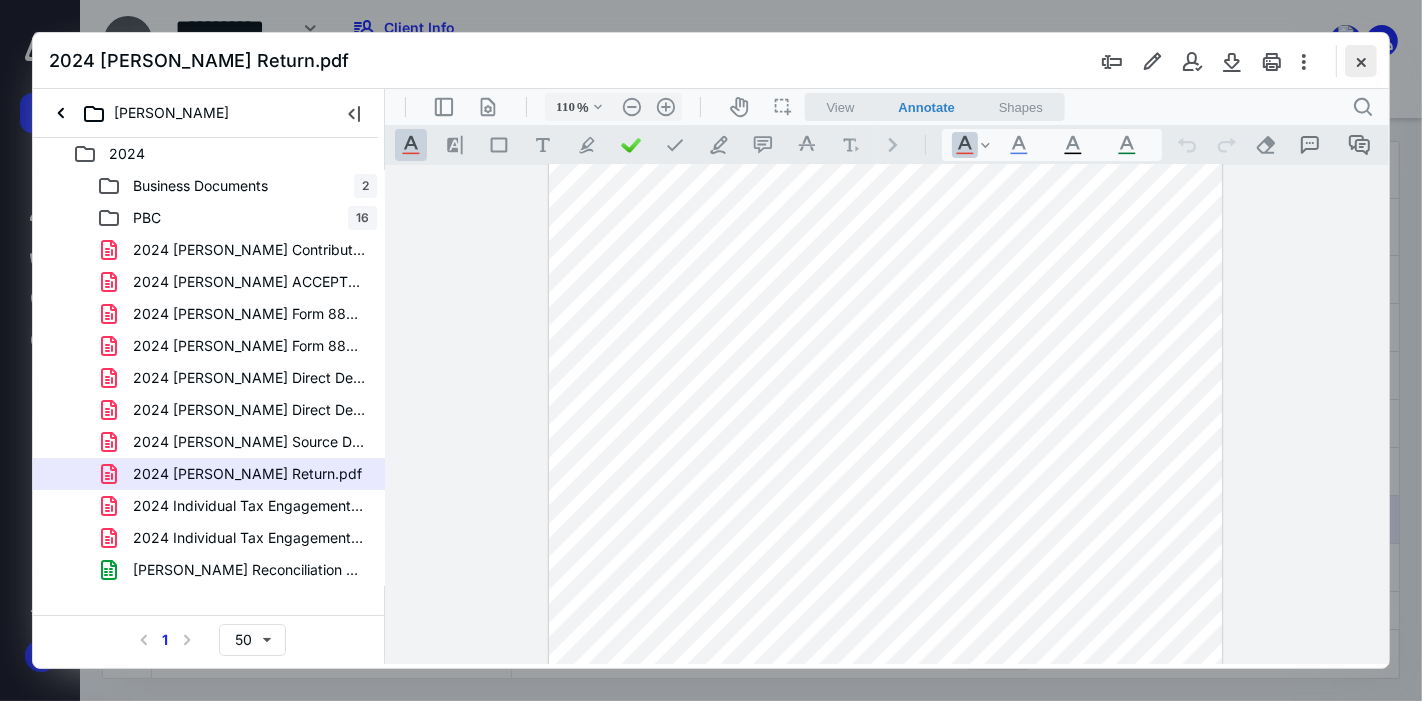 click at bounding box center (1361, 61) 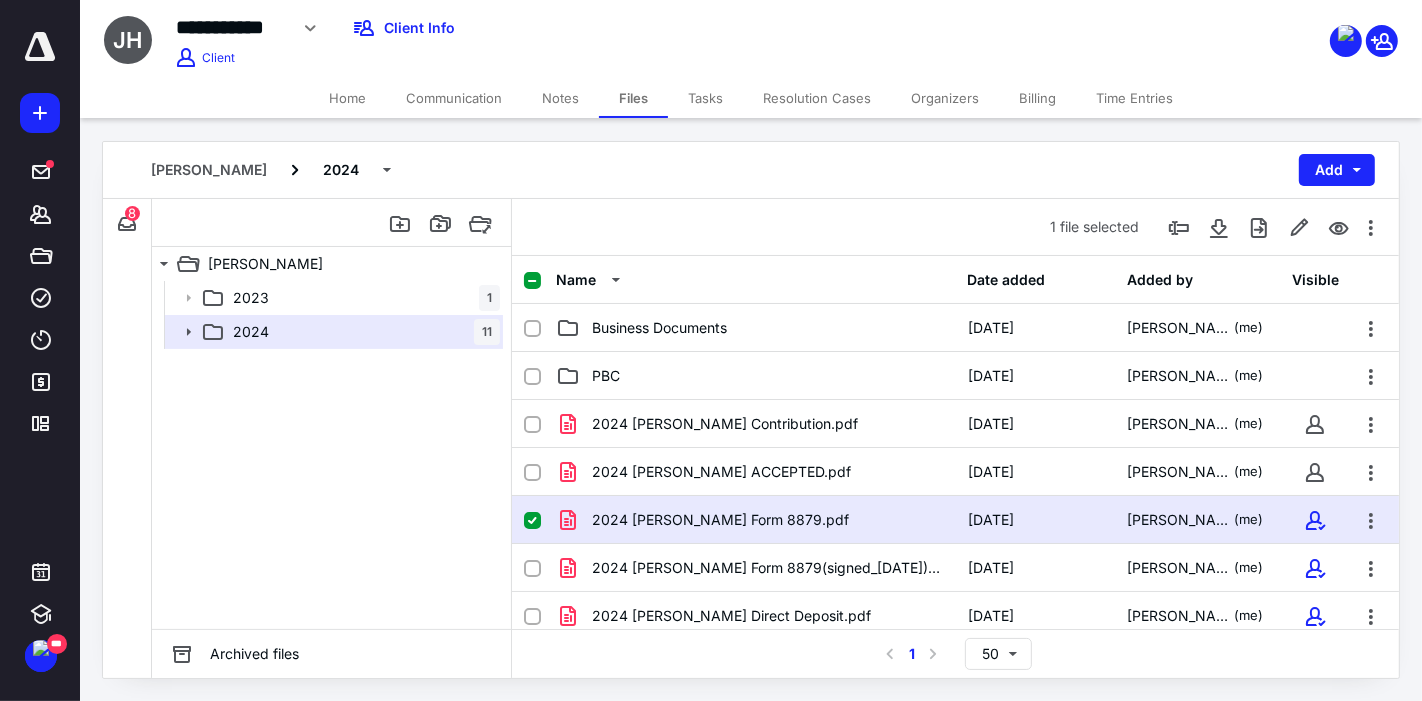 click on "Home" at bounding box center [347, 98] 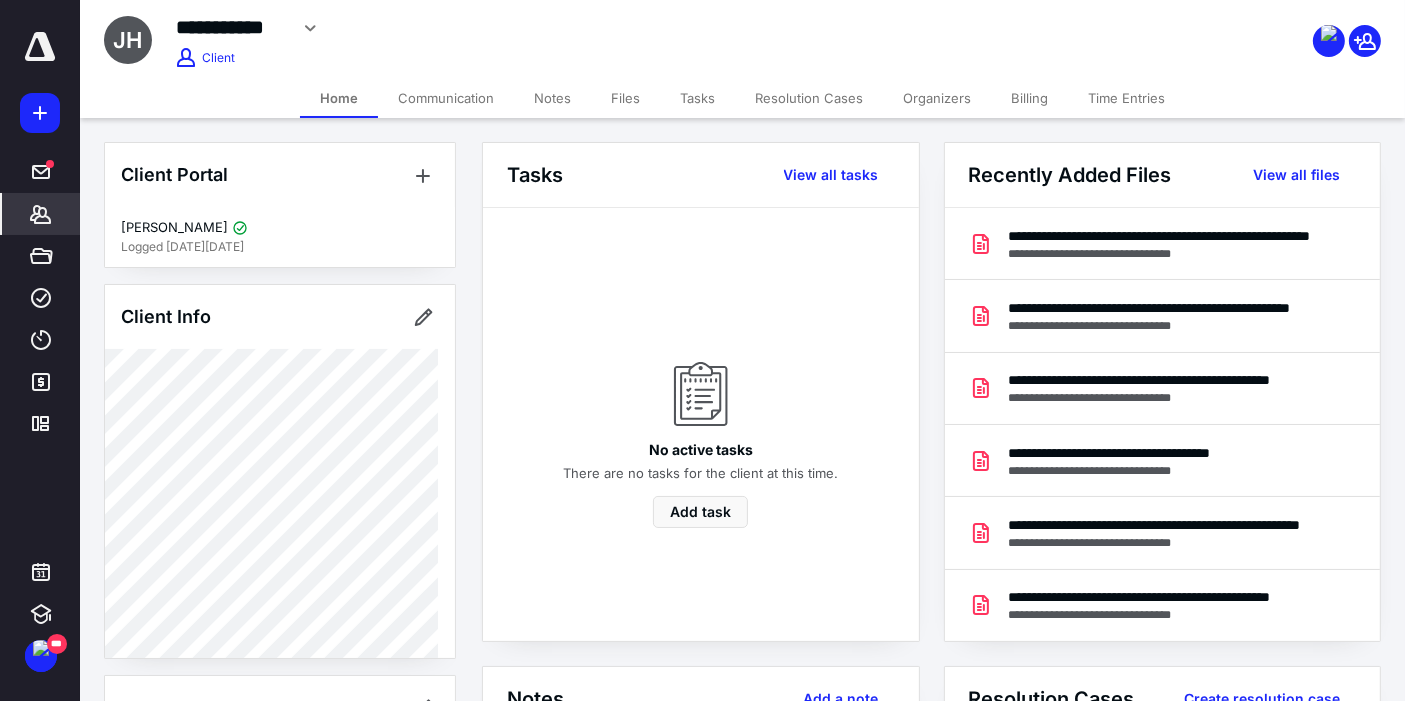 click on "Client Portal [PERSON_NAME] Logged [DATE][DATE] Client Info About Spouse Dependents Important clients Tags Manage all tags" at bounding box center [280, 900] 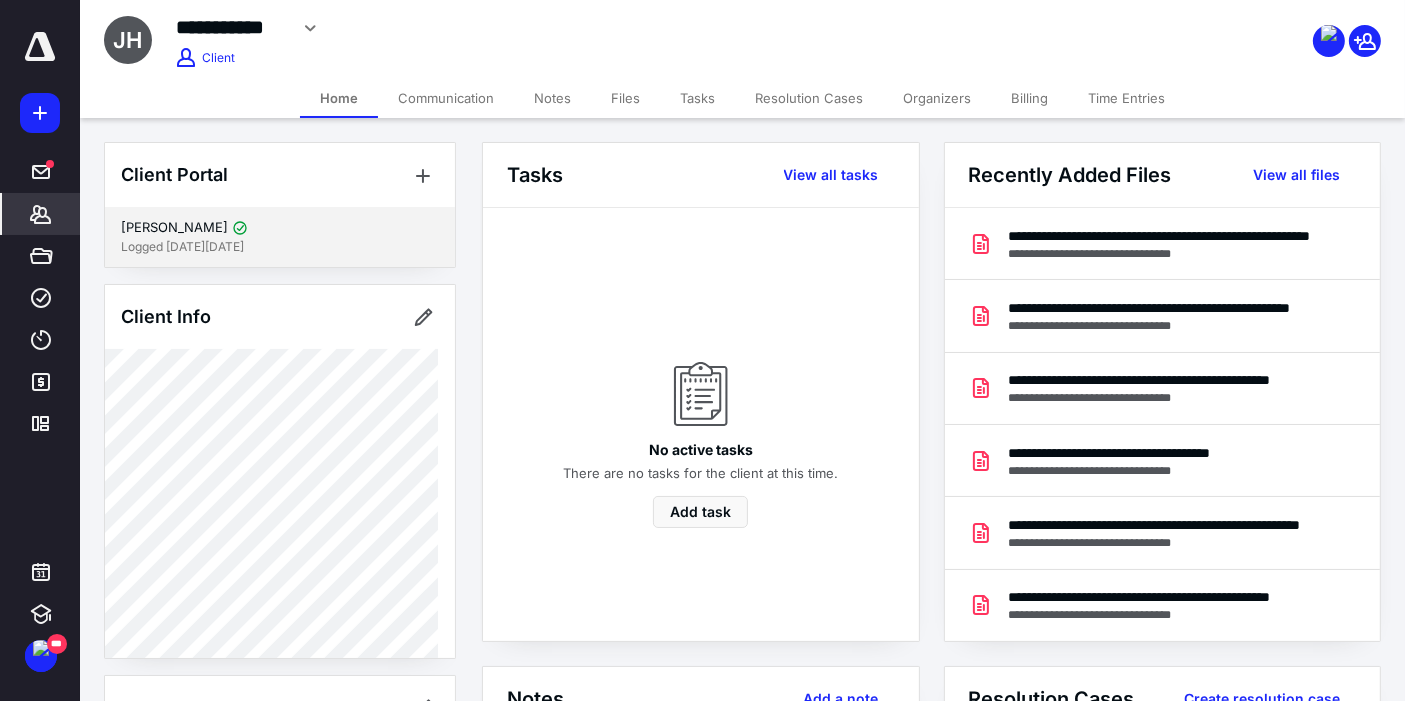 click on "[PERSON_NAME]" at bounding box center (280, 228) 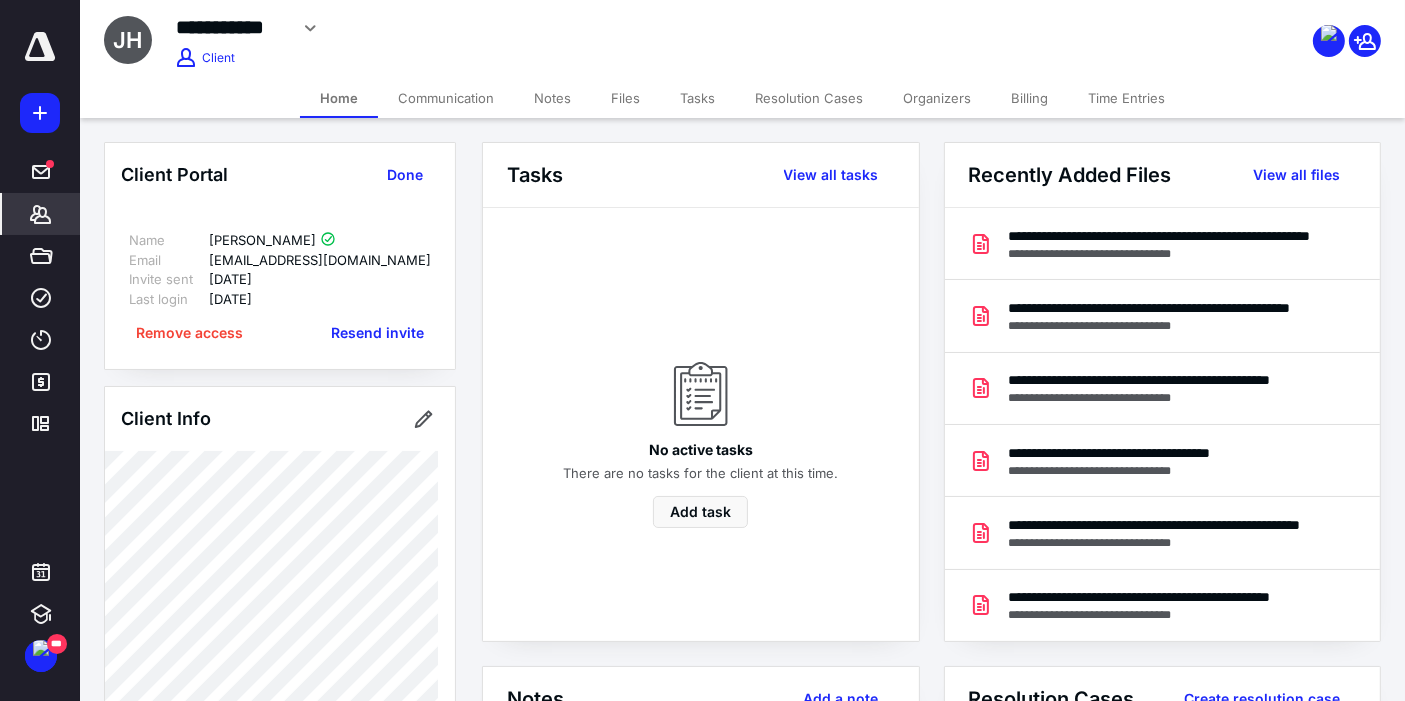 click on "[EMAIL_ADDRESS][DOMAIN_NAME]" at bounding box center [320, 261] 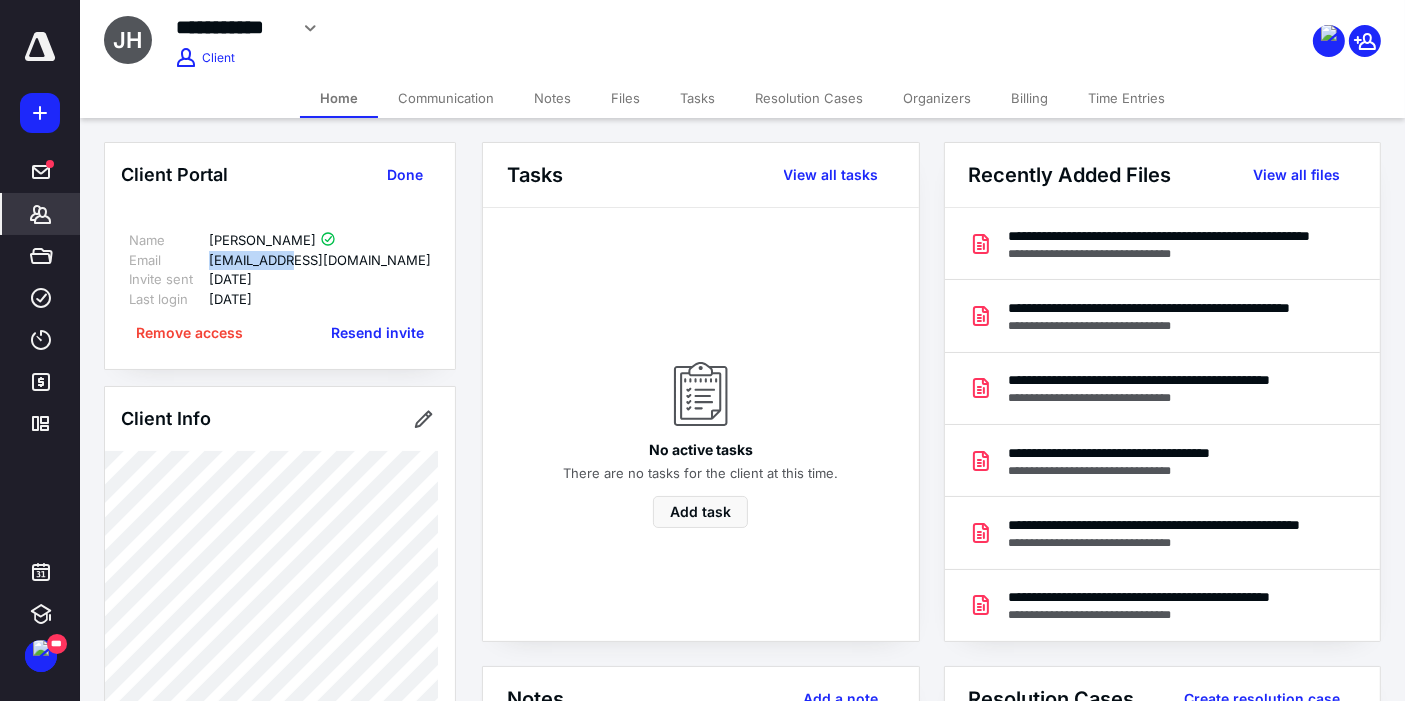 click on "[EMAIL_ADDRESS][DOMAIN_NAME]" at bounding box center [320, 261] 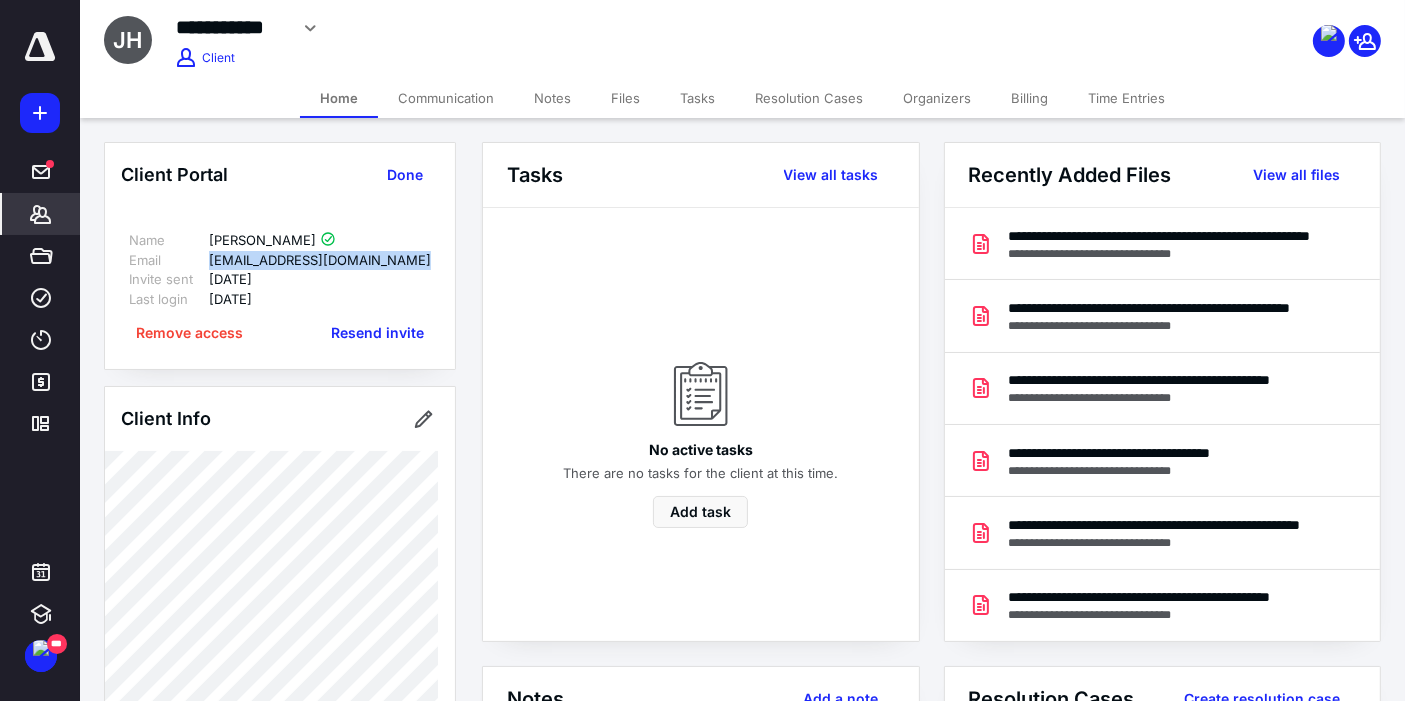 click on "[EMAIL_ADDRESS][DOMAIN_NAME]" at bounding box center (320, 261) 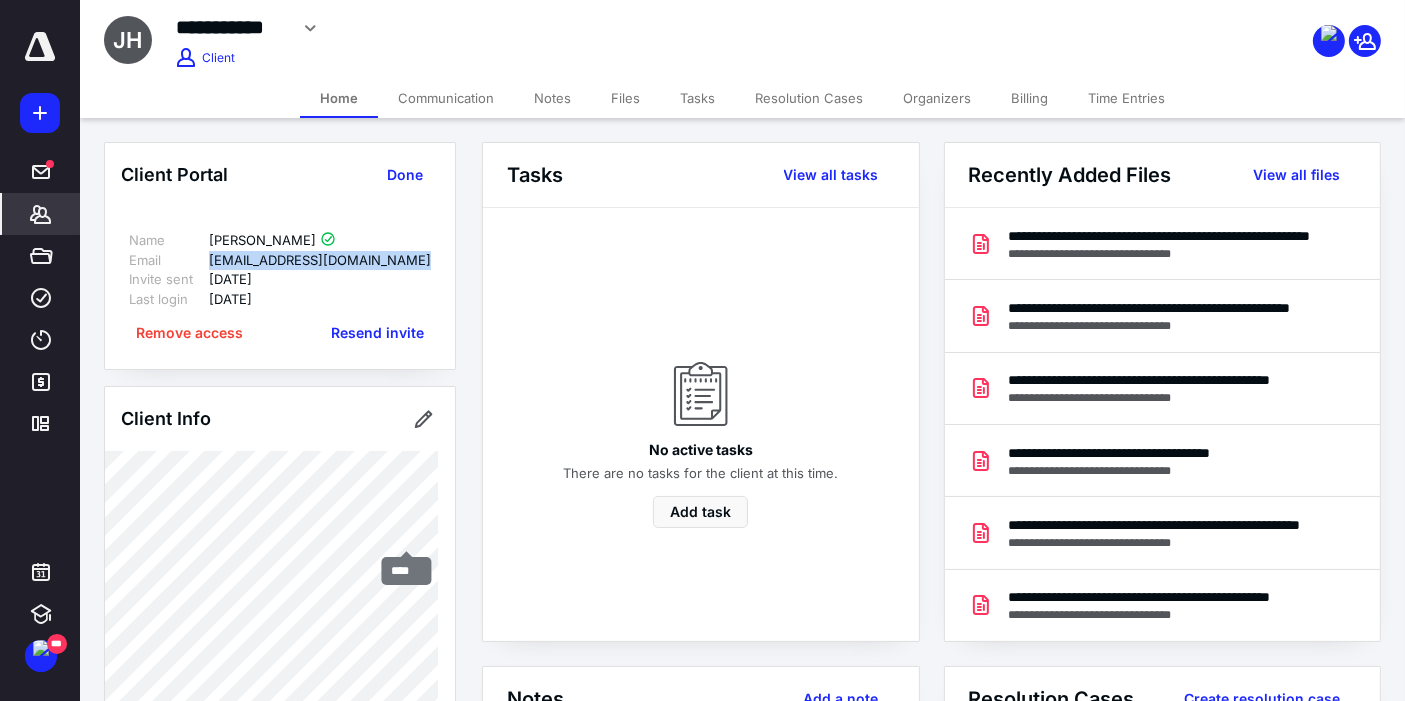 copy on "[EMAIL_ADDRESS][DOMAIN_NAME]" 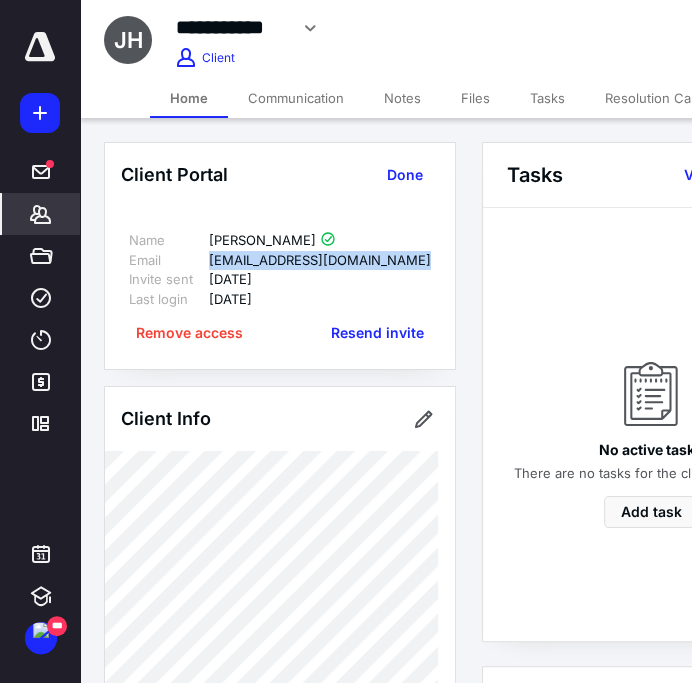 click on "Files" at bounding box center [475, 98] 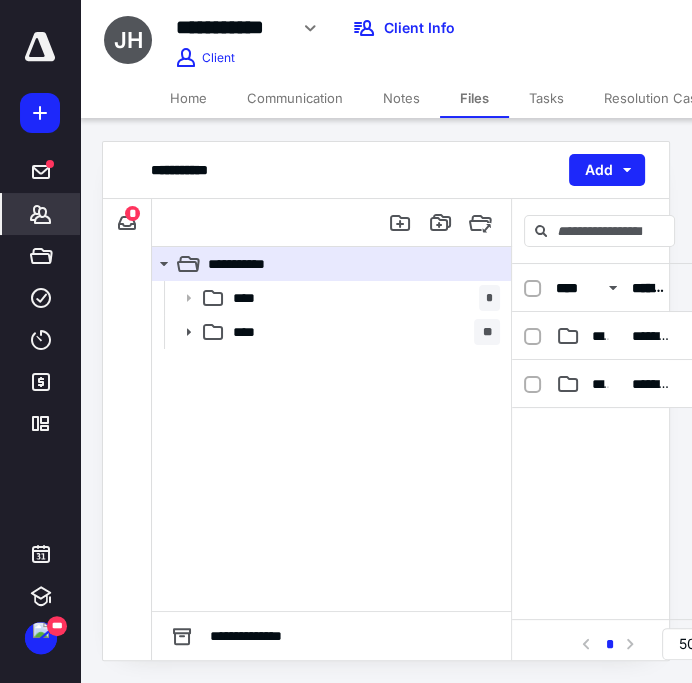 click on "*******" at bounding box center [41, 214] 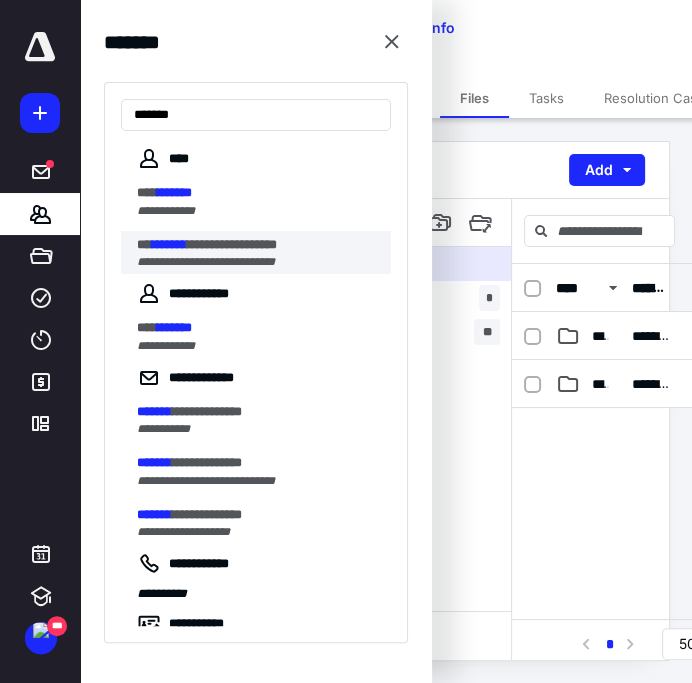 type on "*******" 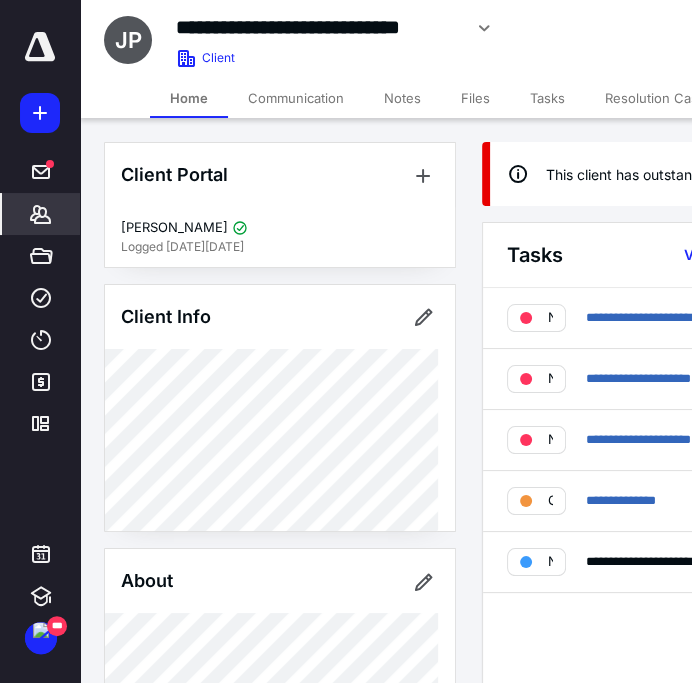 click on "Files" at bounding box center (475, 98) 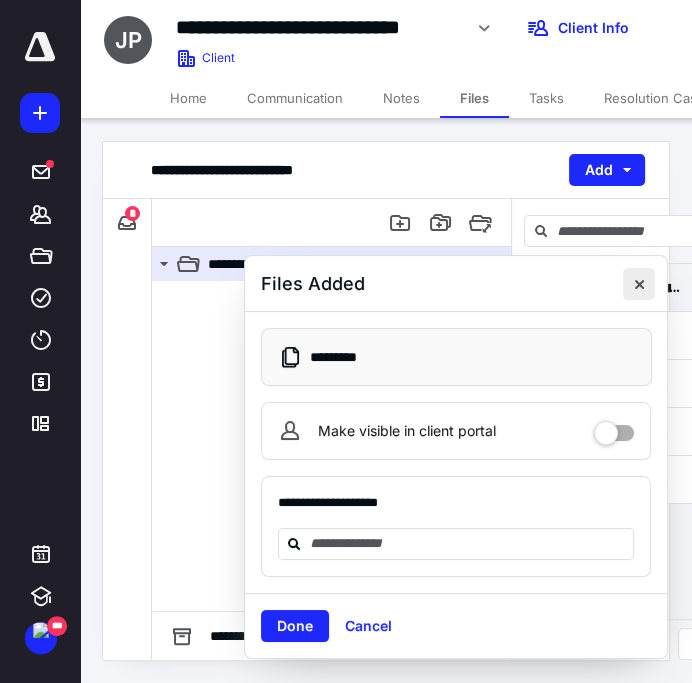 click at bounding box center [639, 284] 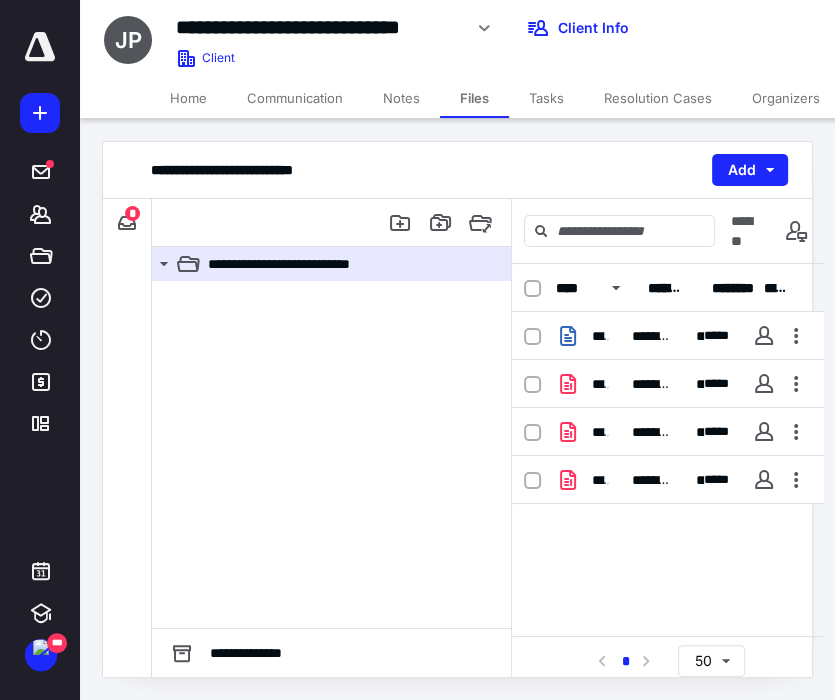 click on "Tasks" at bounding box center [546, 98] 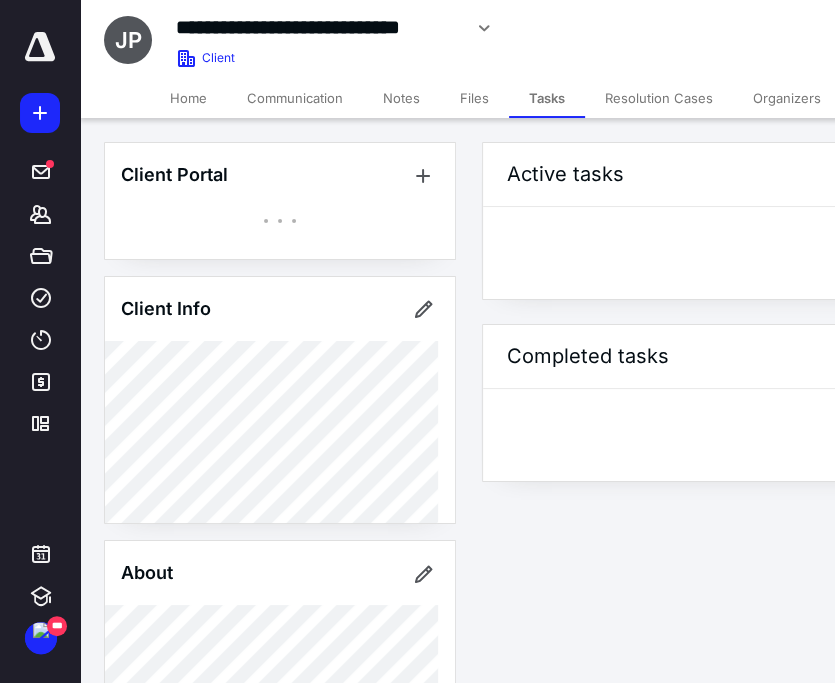 click on "Files" at bounding box center (474, 98) 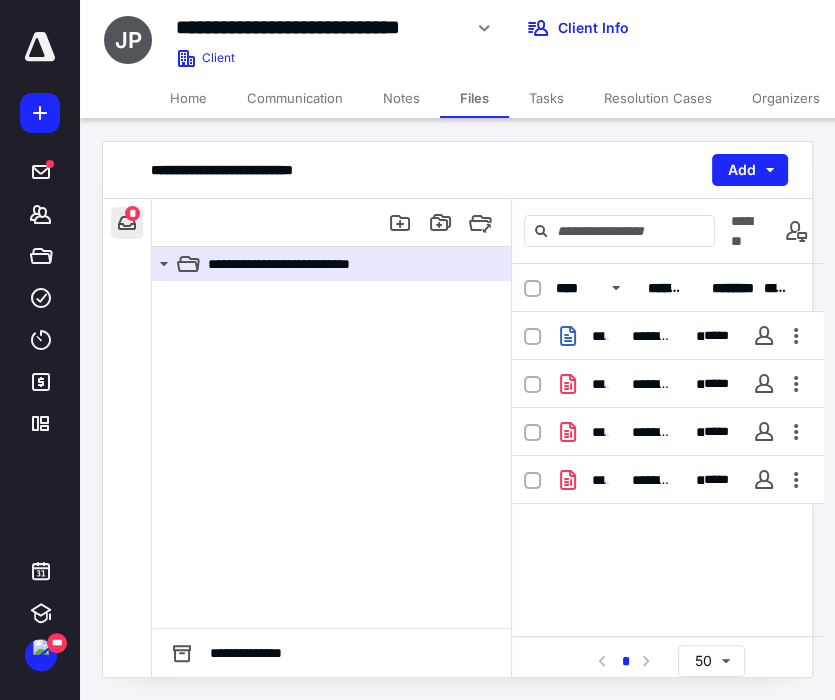 click at bounding box center (127, 223) 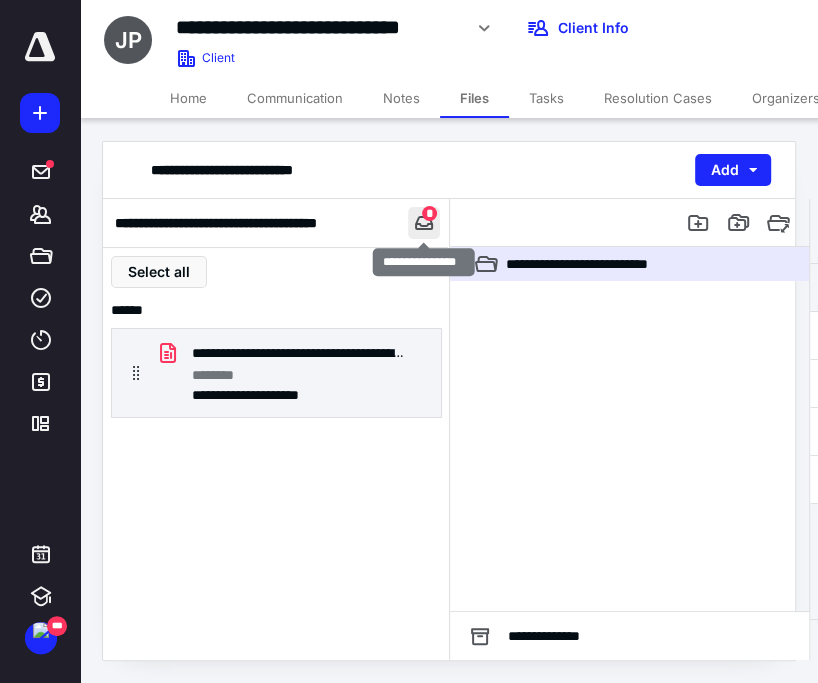 click at bounding box center (424, 223) 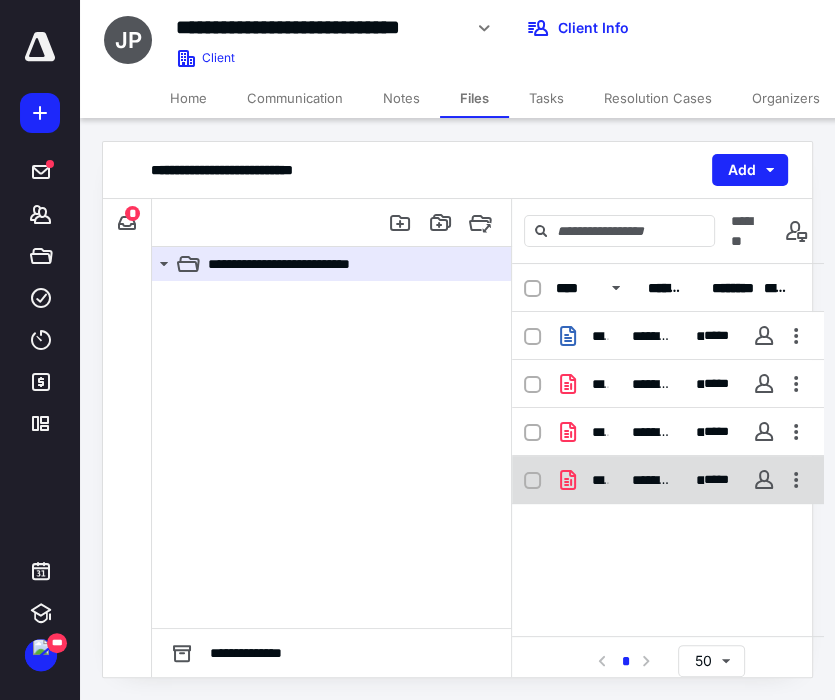 click on "*********" at bounding box center [652, 480] 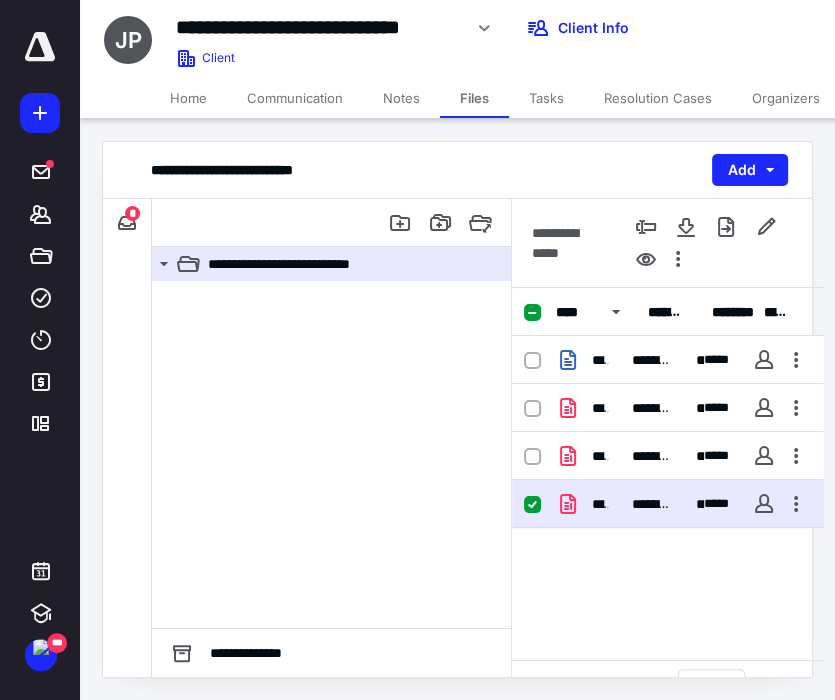 click on "**********" at bounding box center [668, 504] 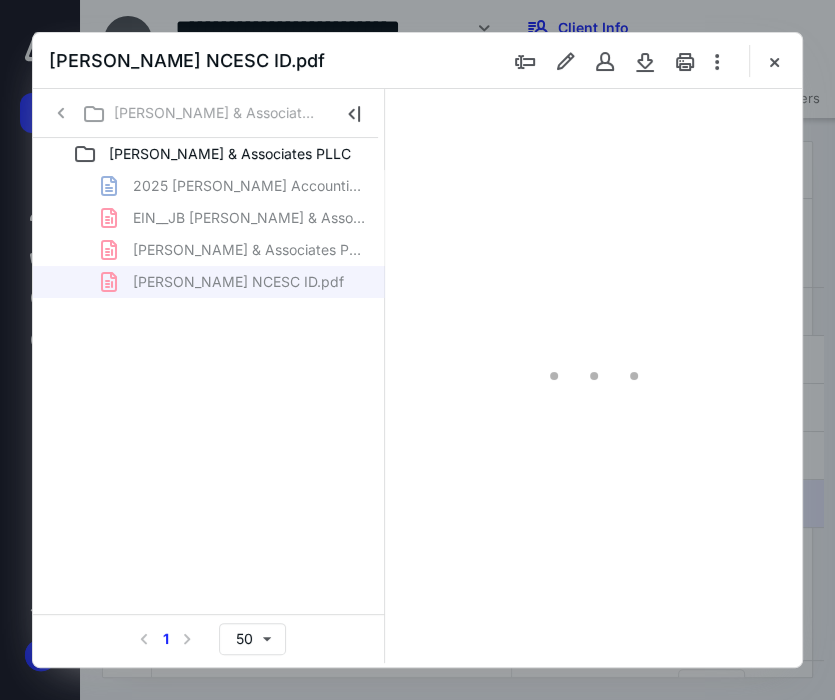 scroll, scrollTop: 0, scrollLeft: 0, axis: both 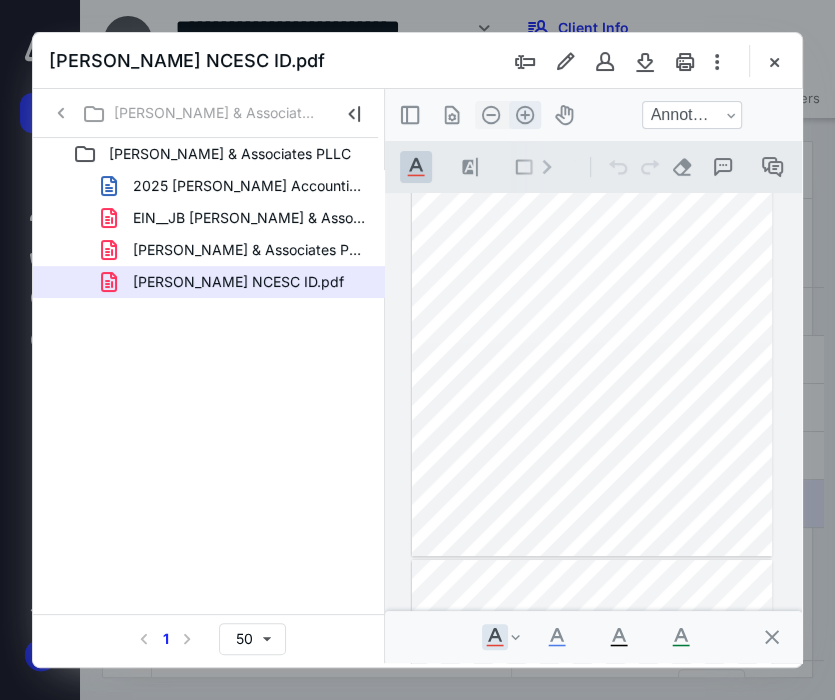 click on ".cls-1{fill:#abb0c4;} icon - header - zoom - in - line" at bounding box center [525, 115] 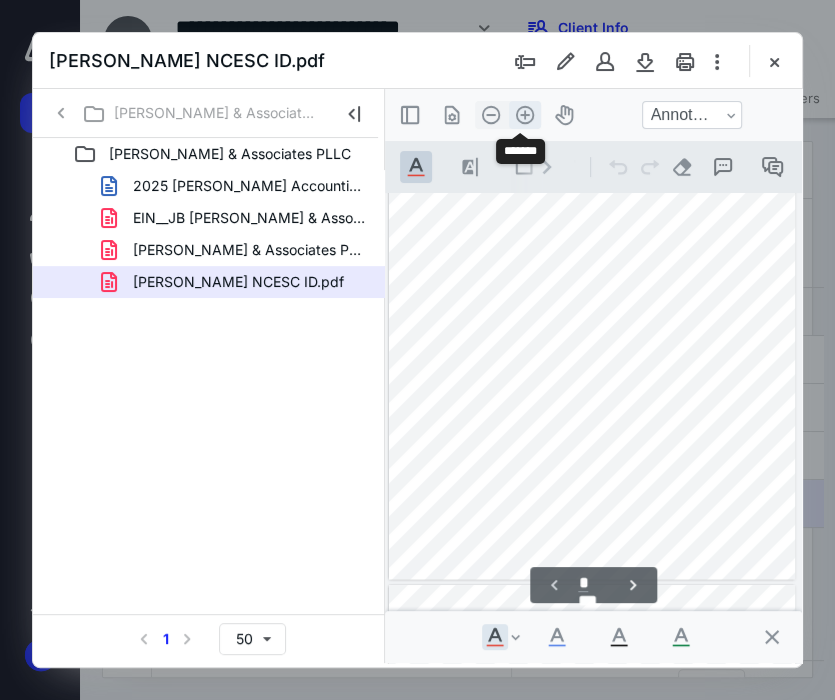 click on ".cls-1{fill:#abb0c4;} icon - header - zoom - in - line" at bounding box center [525, 115] 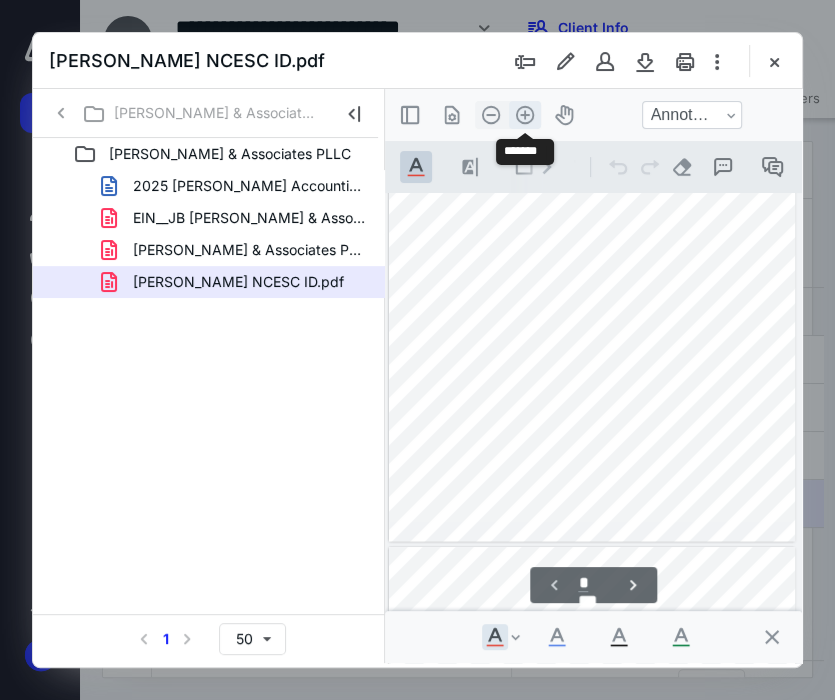 click on ".cls-1{fill:#abb0c4;} icon - header - zoom - in - line" at bounding box center (525, 115) 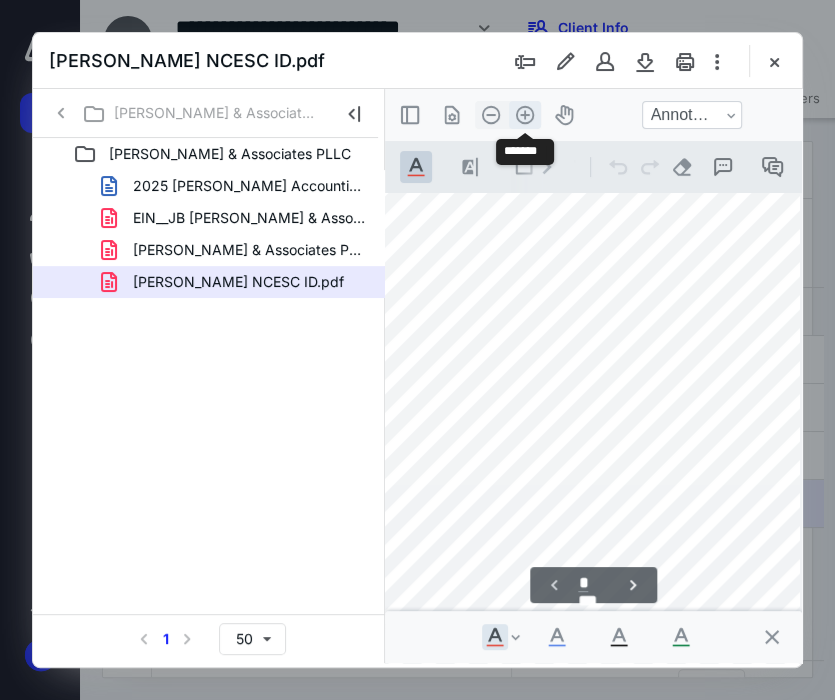 click on ".cls-1{fill:#abb0c4;} icon - header - zoom - in - line" at bounding box center [525, 115] 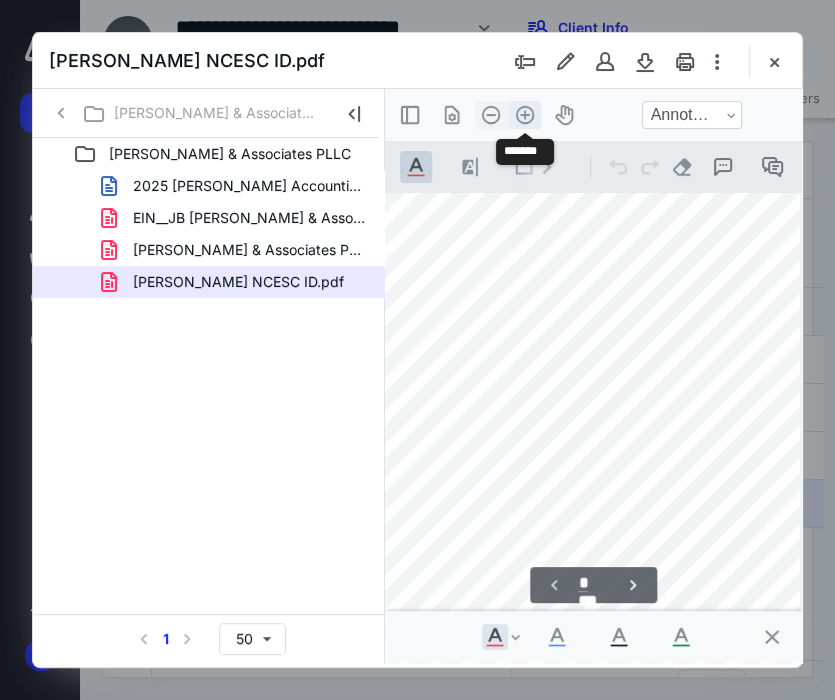 click on ".cls-1{fill:#abb0c4;} icon - header - zoom - in - line" at bounding box center (525, 115) 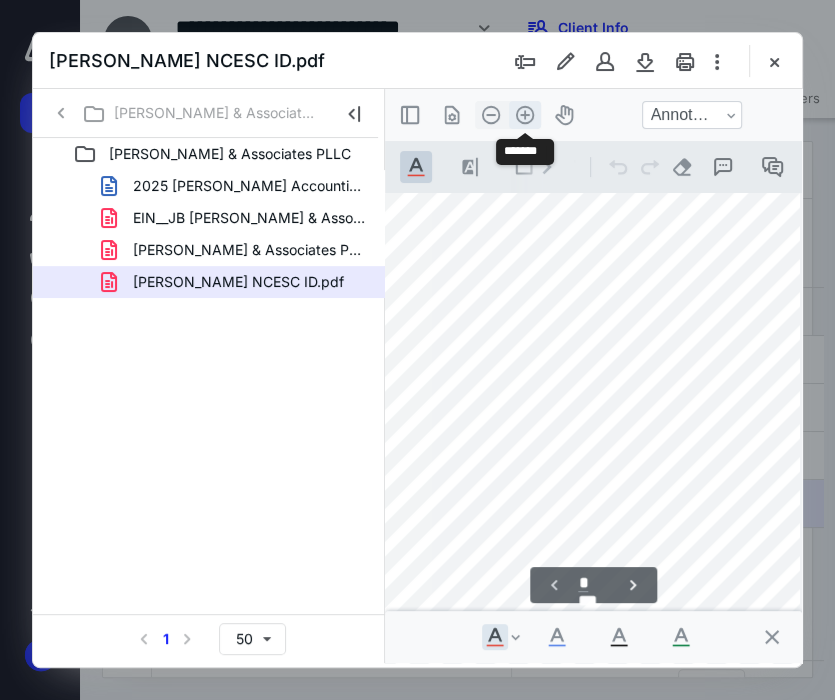 click on ".cls-1{fill:#abb0c4;} icon - header - zoom - in - line" at bounding box center (525, 115) 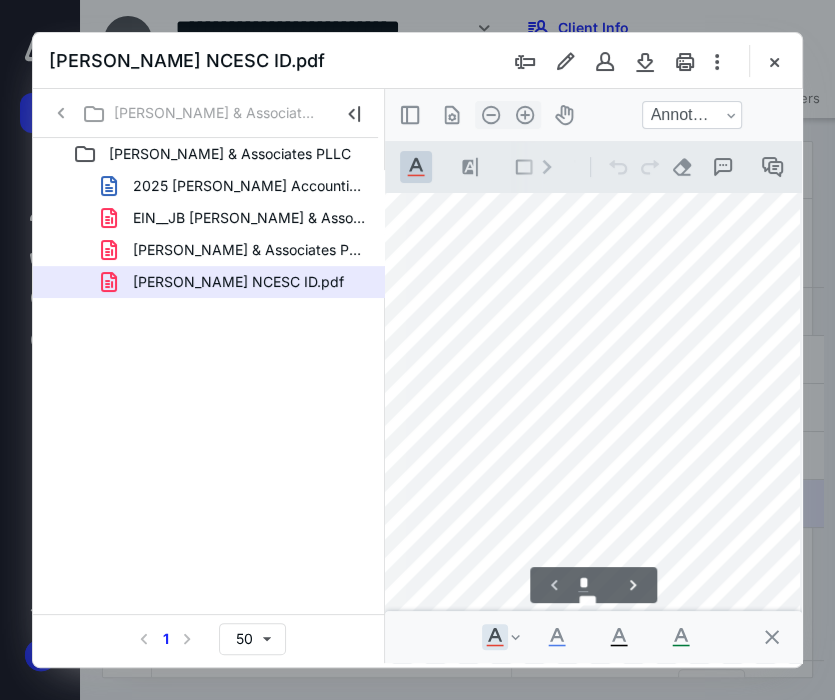 scroll, scrollTop: 547, scrollLeft: 234, axis: both 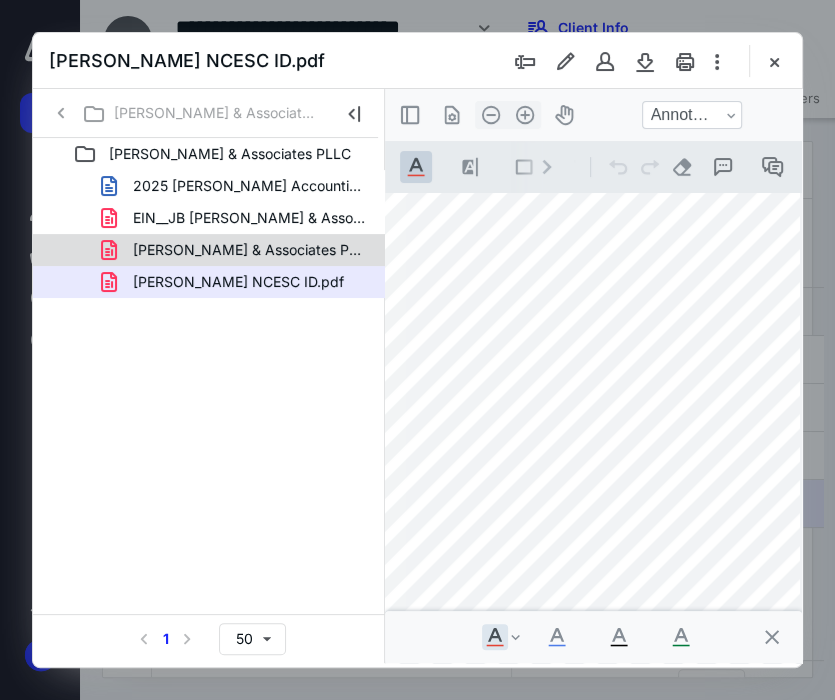 click on "[PERSON_NAME] & Associates PLLC NCDOR Account Number.pdf" at bounding box center (237, 250) 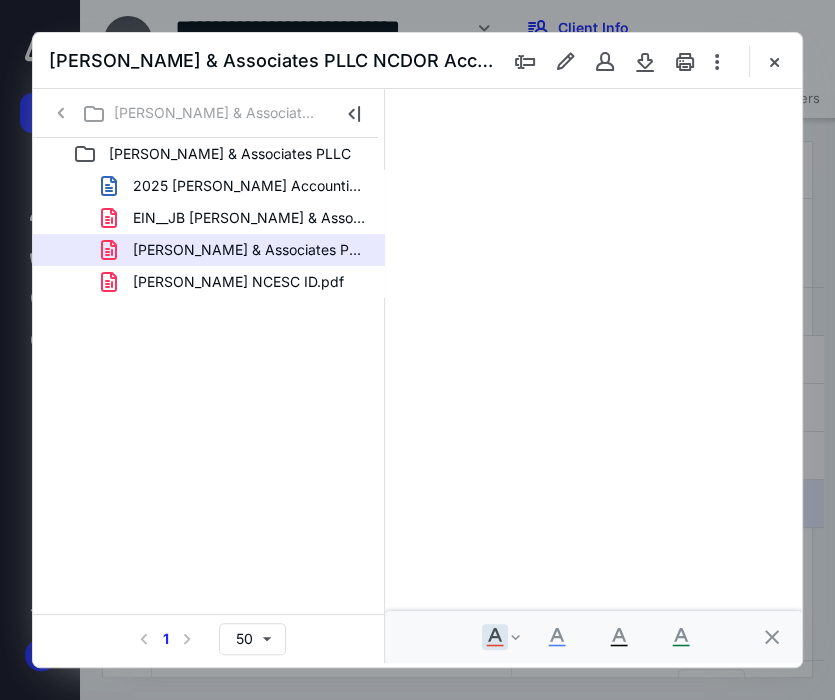 scroll, scrollTop: 0, scrollLeft: 0, axis: both 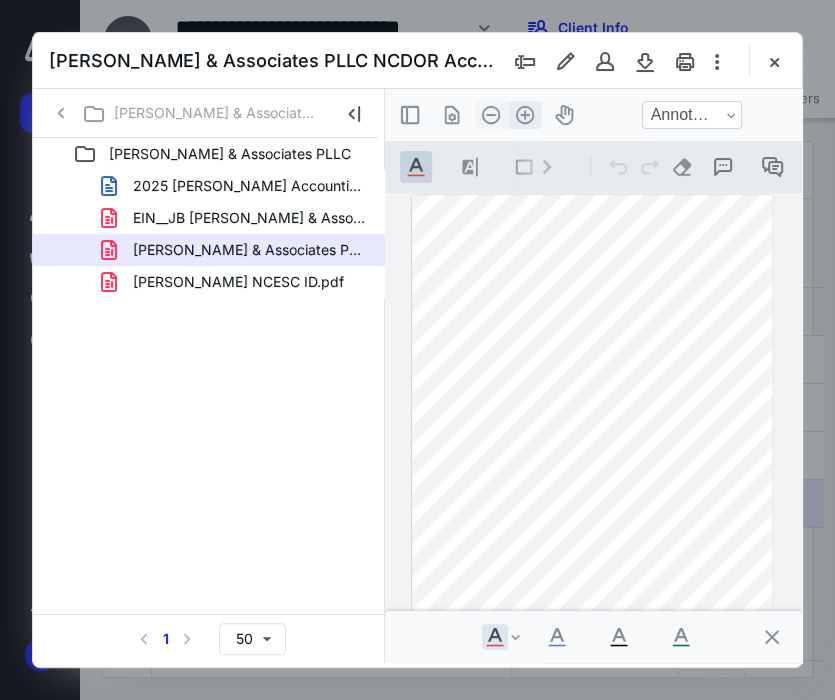 click on ".cls-1{fill:#abb0c4;} icon - header - zoom - in - line" at bounding box center [525, 115] 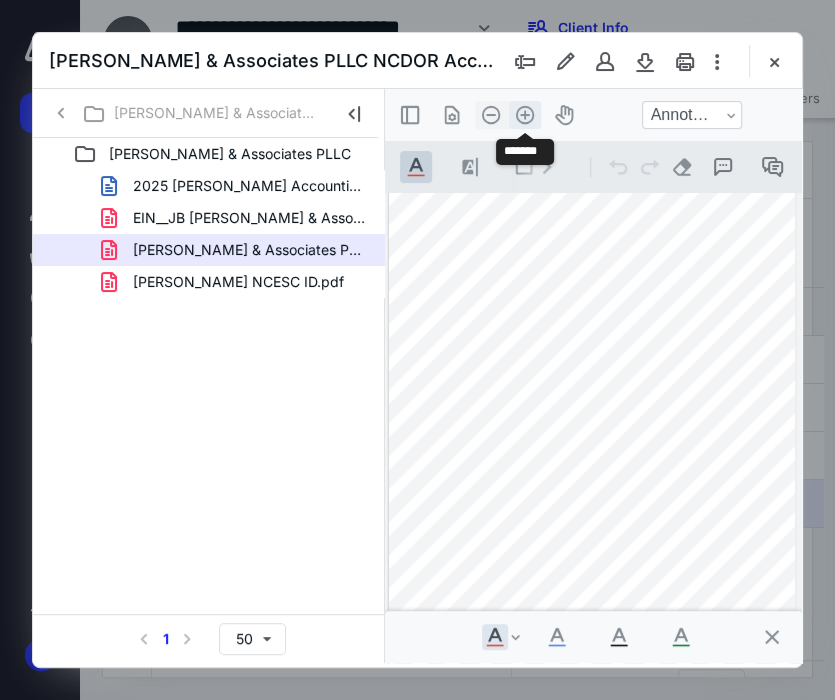 click on ".cls-1{fill:#abb0c4;} icon - header - zoom - in - line" at bounding box center (525, 115) 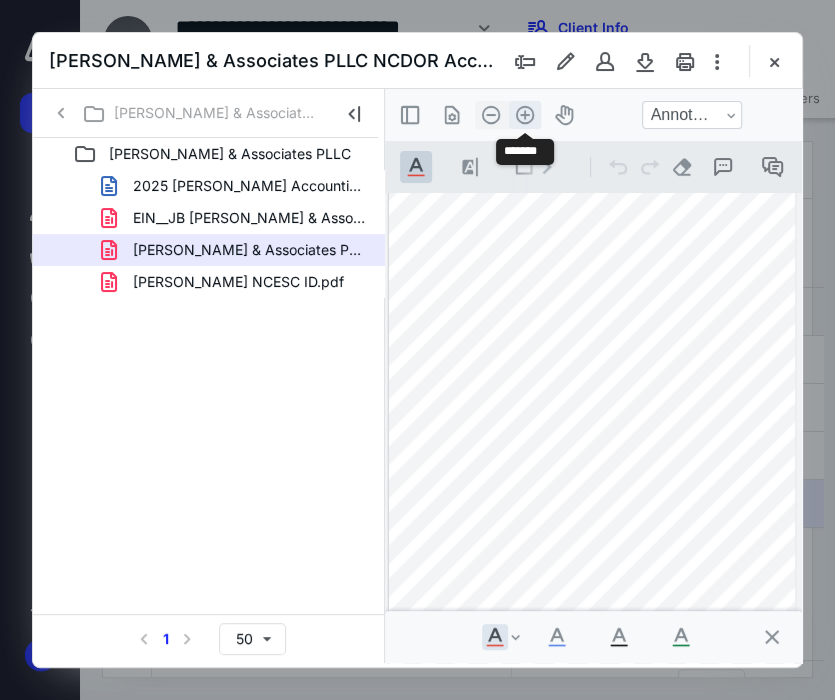 click on ".cls-1{fill:#abb0c4;} icon - header - zoom - in - line" at bounding box center (525, 115) 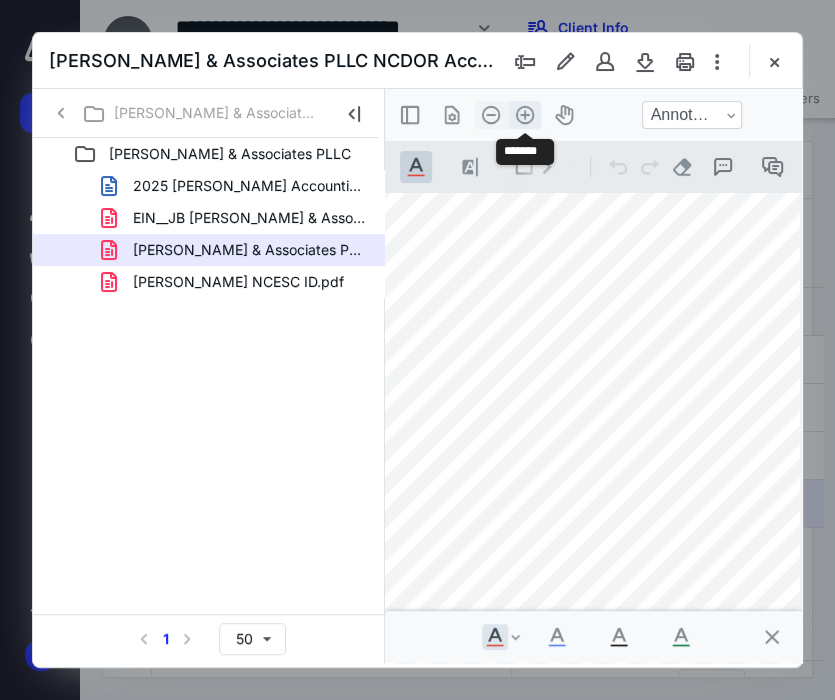 click on ".cls-1{fill:#abb0c4;} icon - header - zoom - in - line" at bounding box center (525, 115) 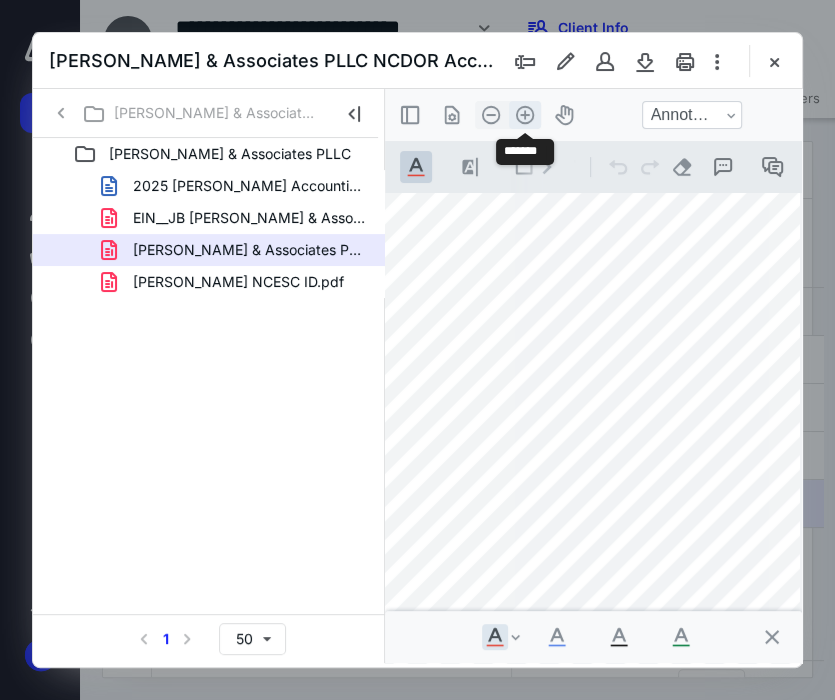 click on ".cls-1{fill:#abb0c4;} icon - header - zoom - in - line" at bounding box center [525, 115] 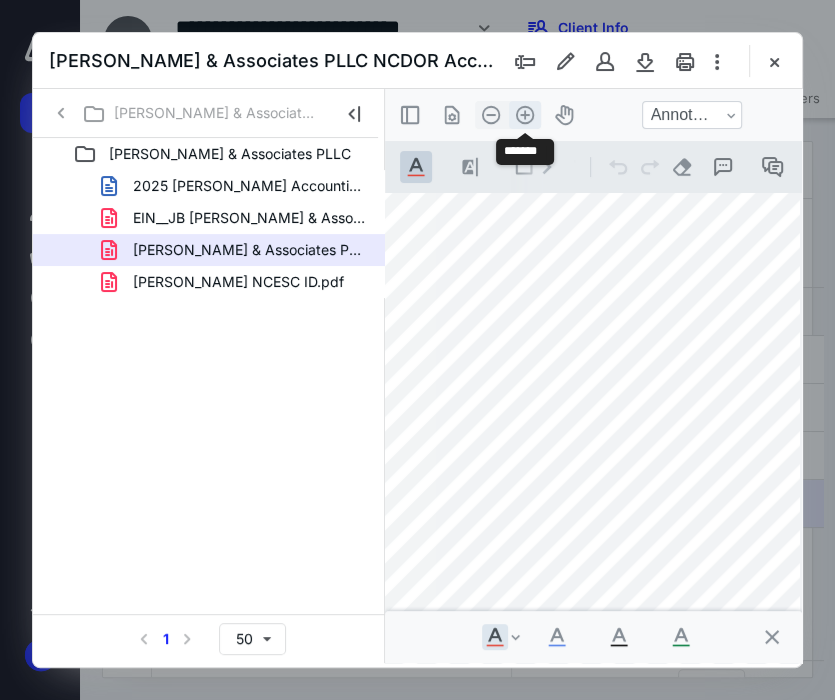 click on ".cls-1{fill:#abb0c4;} icon - header - zoom - in - line" at bounding box center (525, 115) 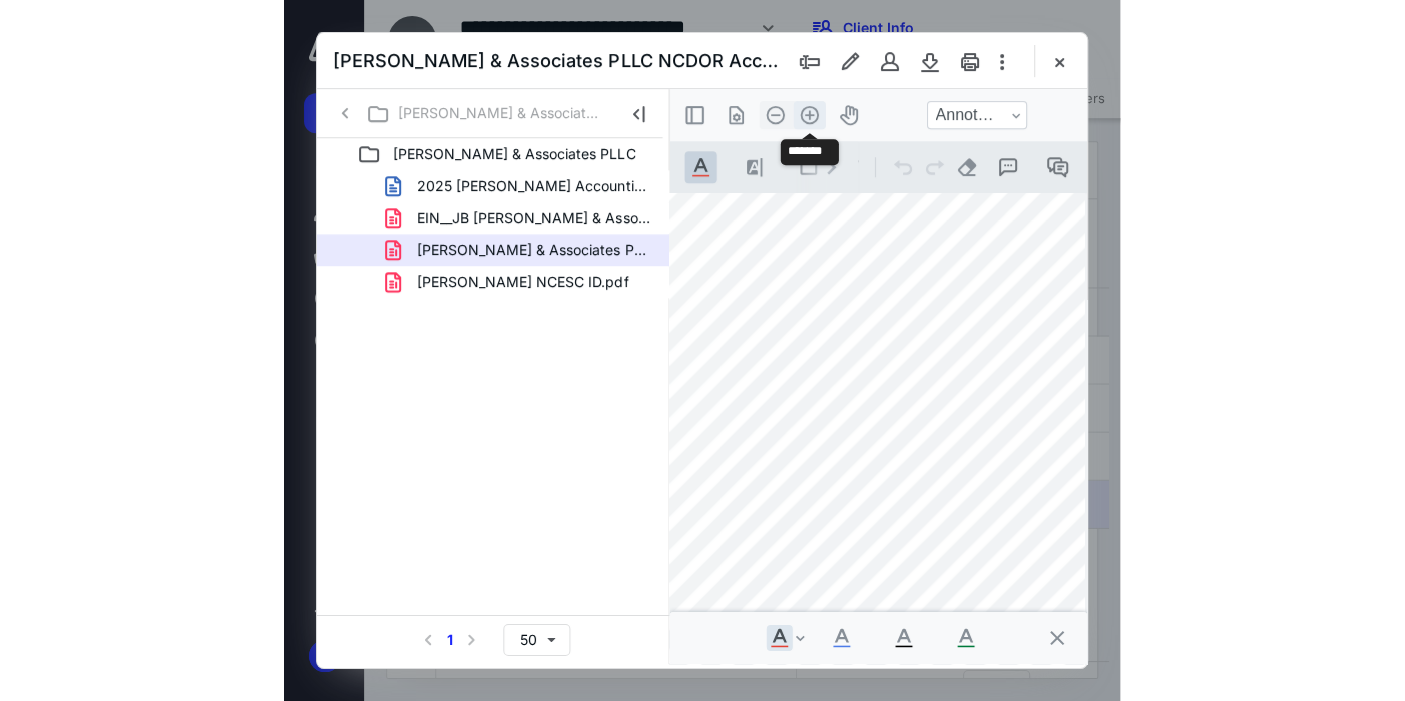 scroll, scrollTop: 306, scrollLeft: 282, axis: both 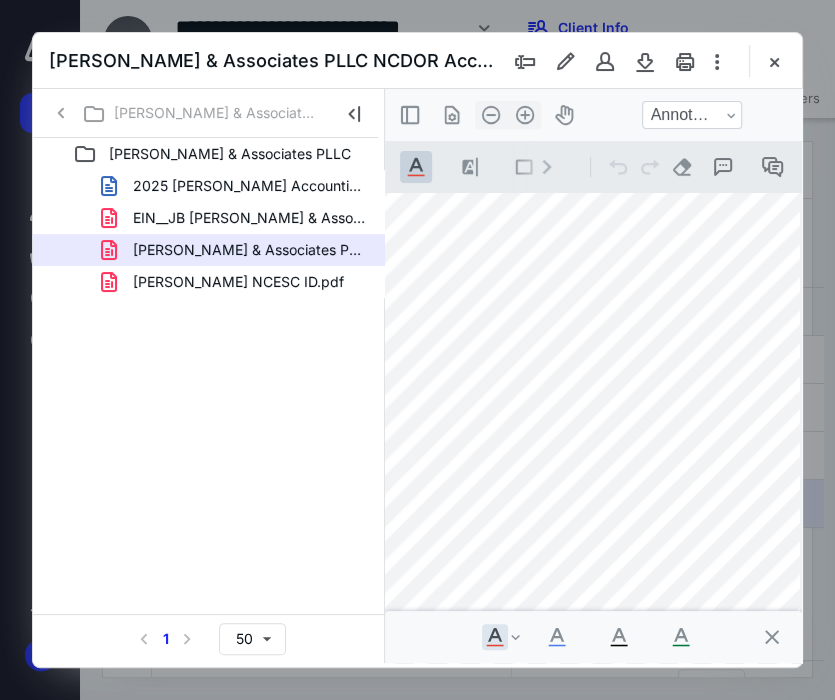 click on "[PERSON_NAME] & Associates PLLC NCDOR Account Number.pdf" at bounding box center (417, 61) 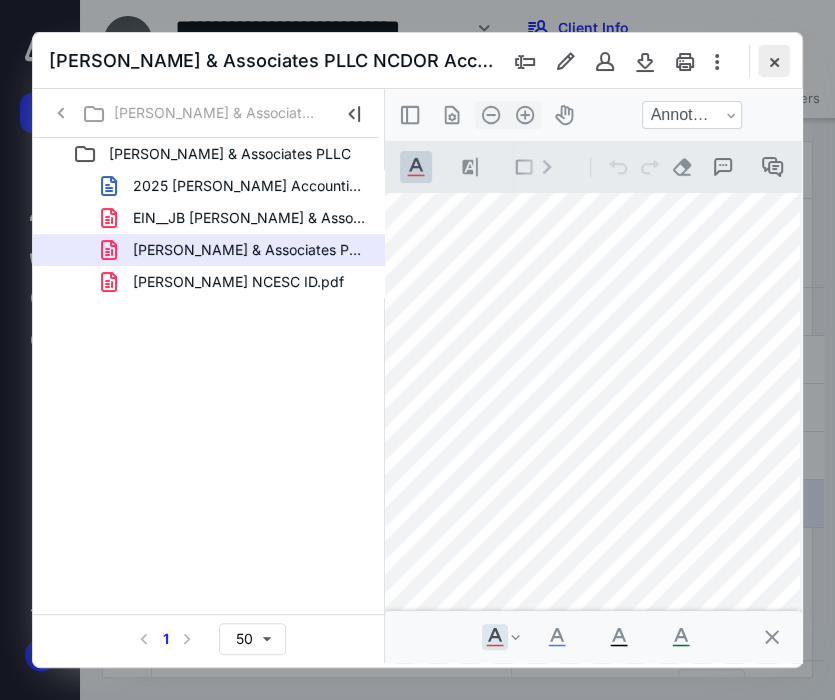 click at bounding box center [774, 61] 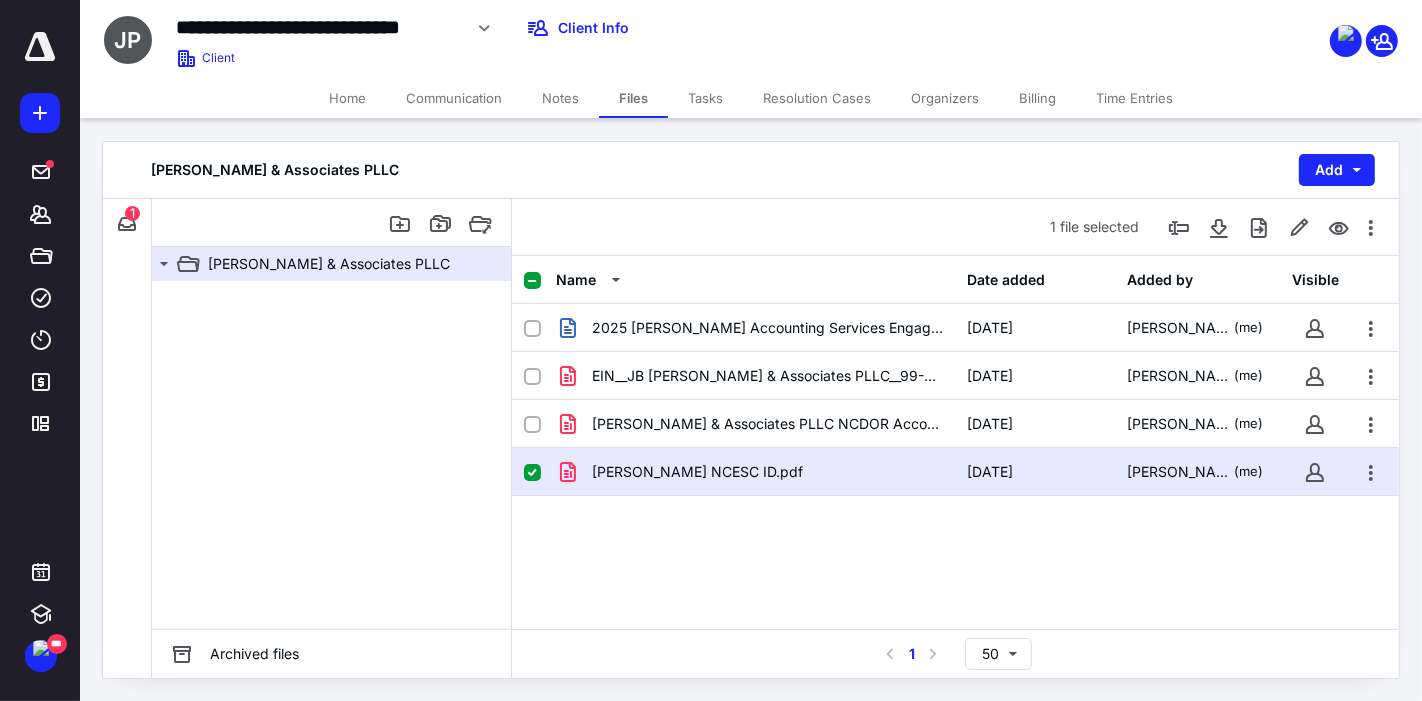 click on "Notes" at bounding box center (560, 98) 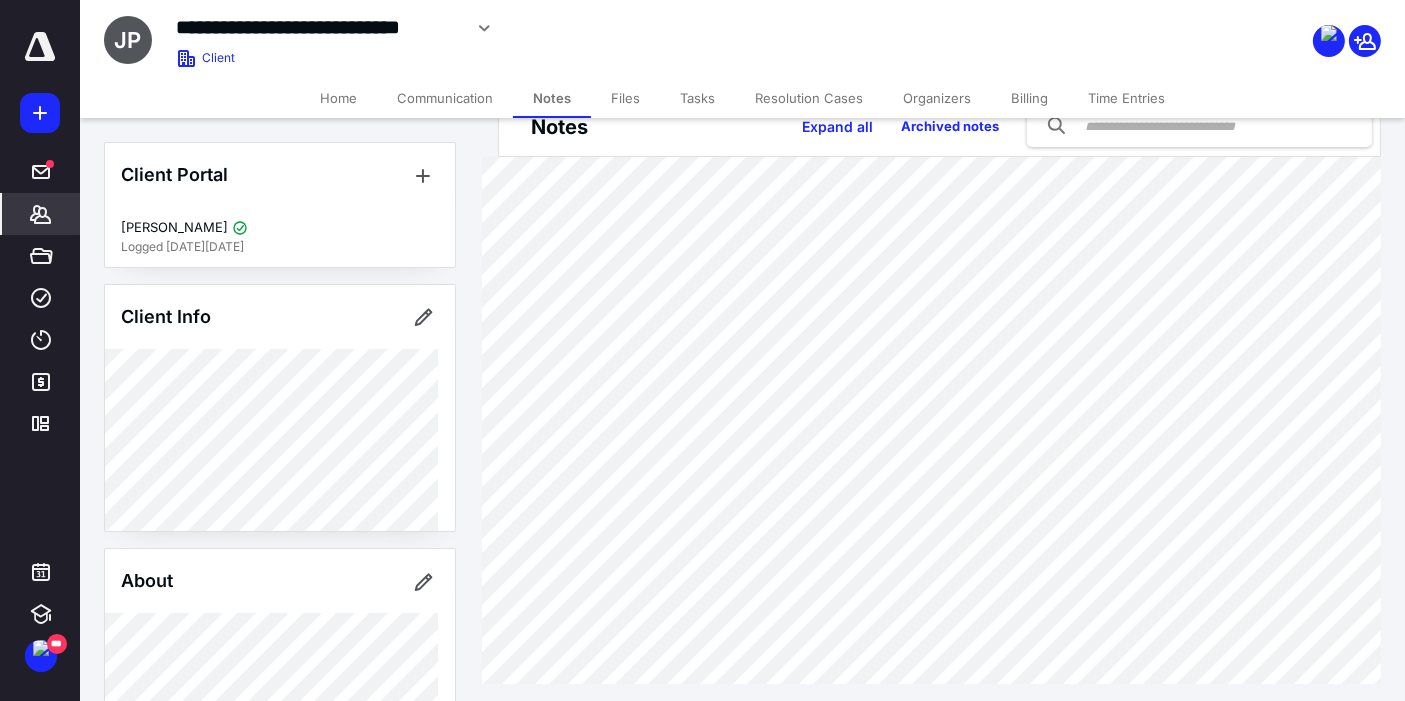 scroll, scrollTop: 51, scrollLeft: 0, axis: vertical 